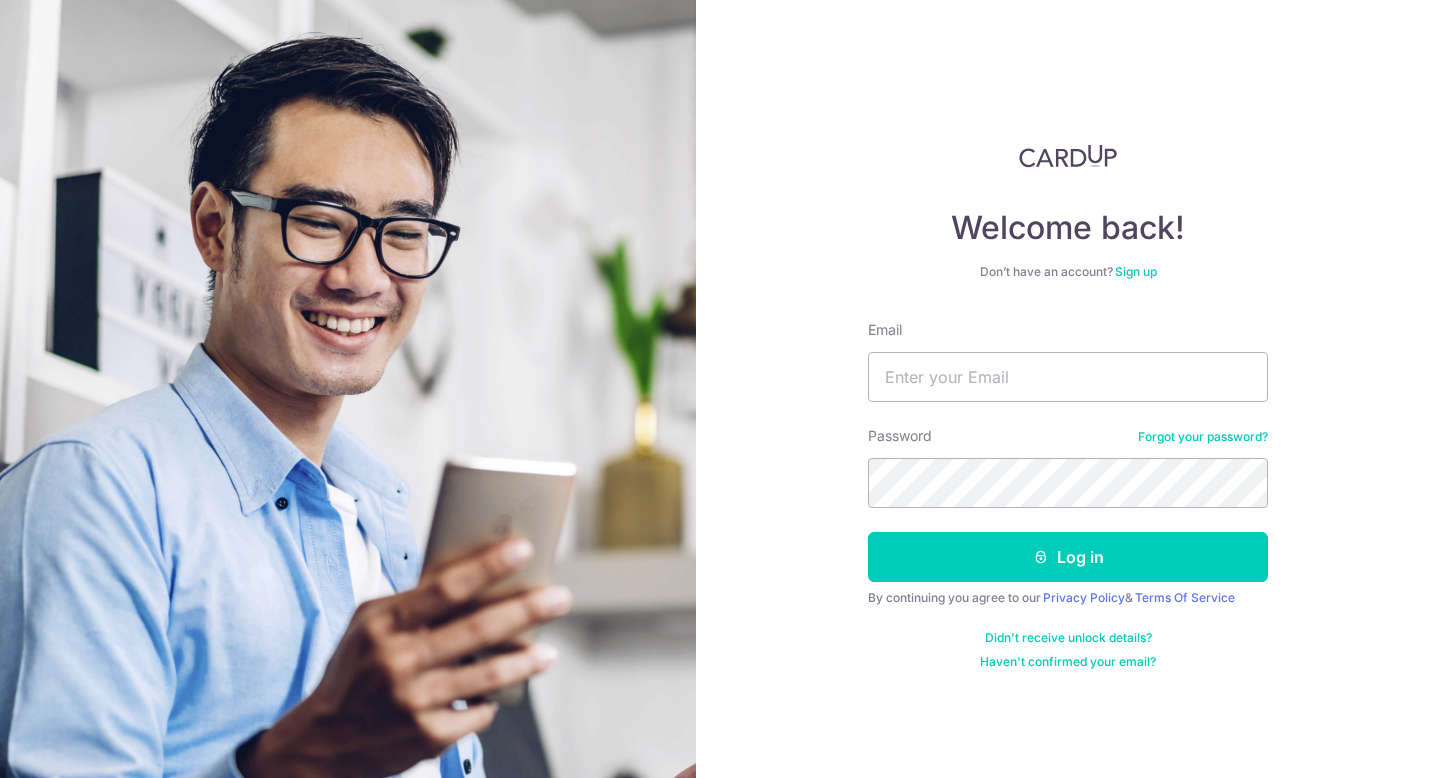 scroll, scrollTop: 0, scrollLeft: 0, axis: both 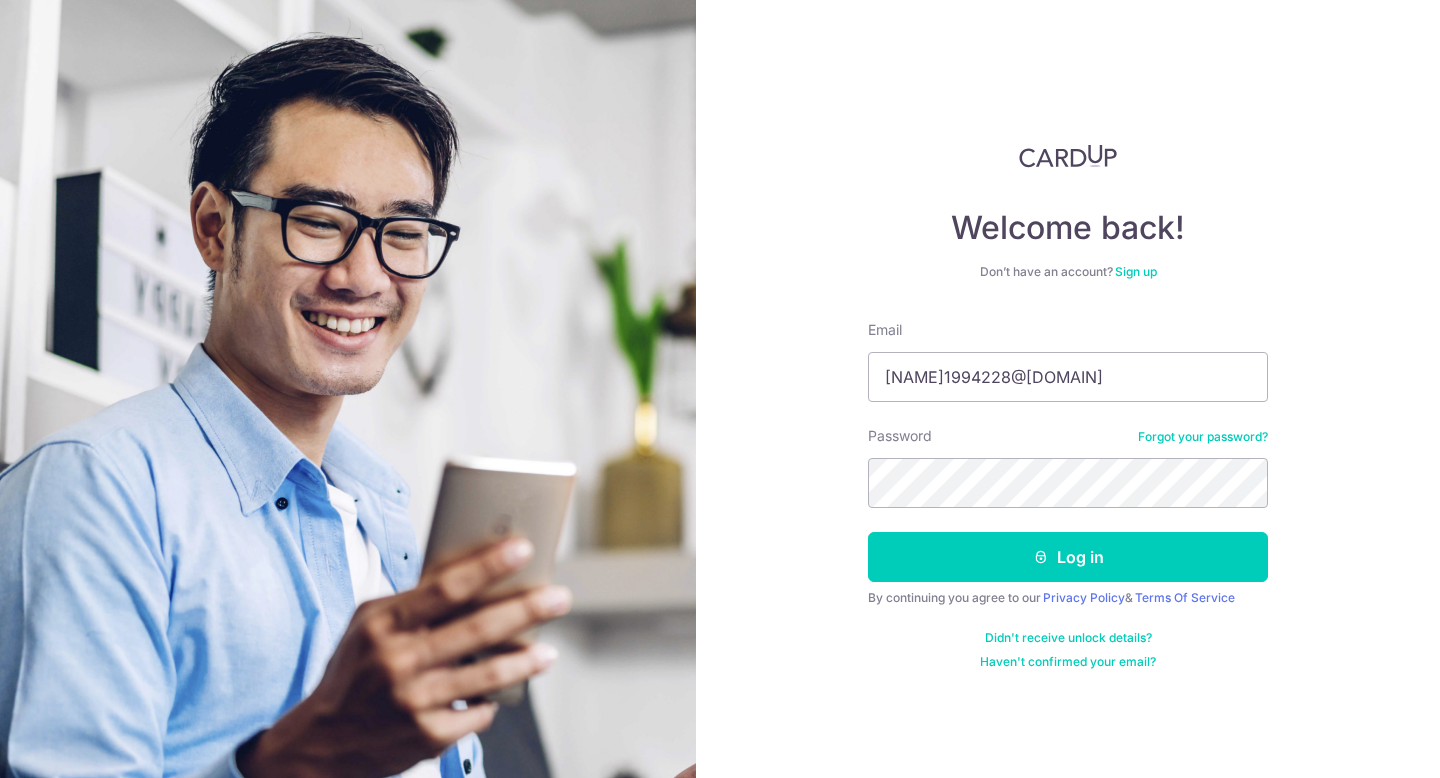 type on "[NAME]1994228@[DOMAIN]" 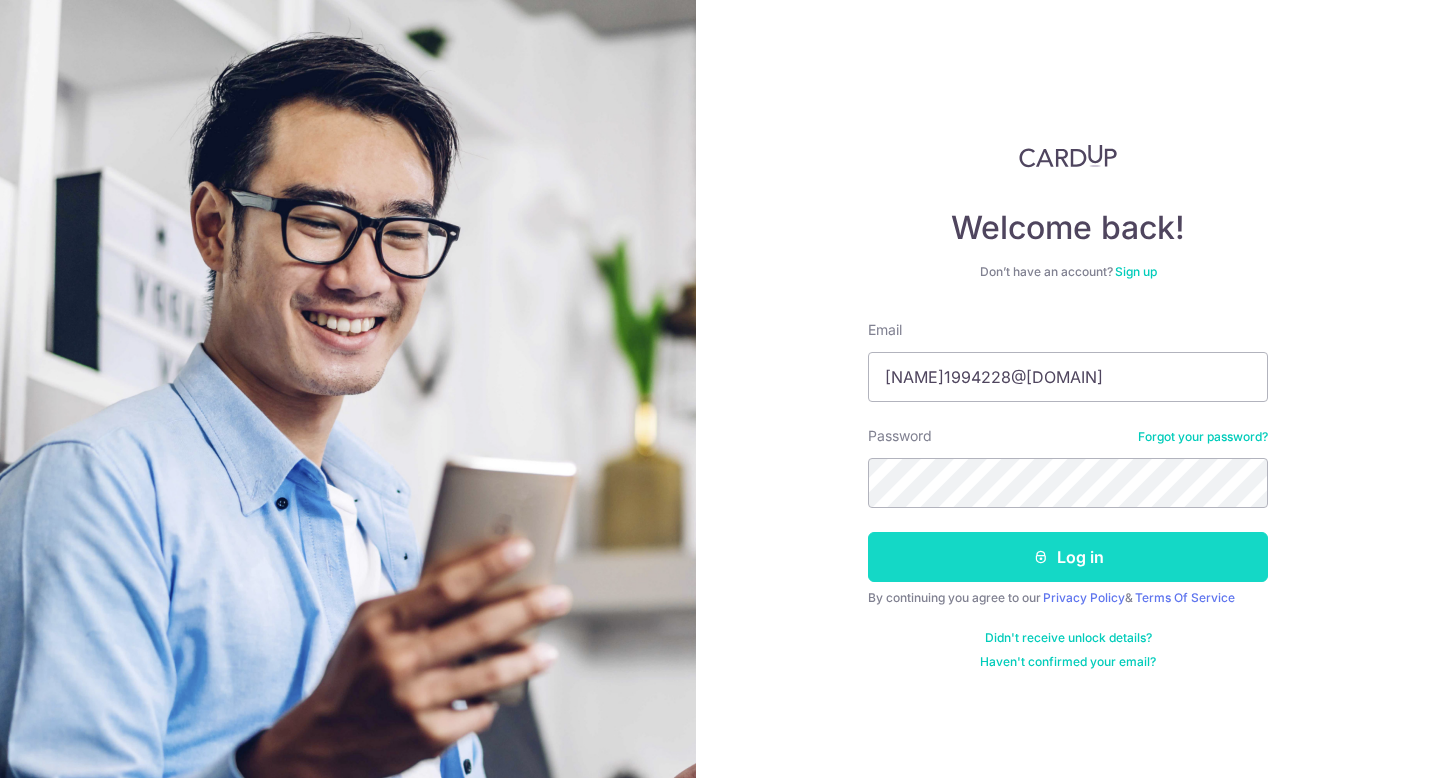 click on "Log in" at bounding box center [1068, 557] 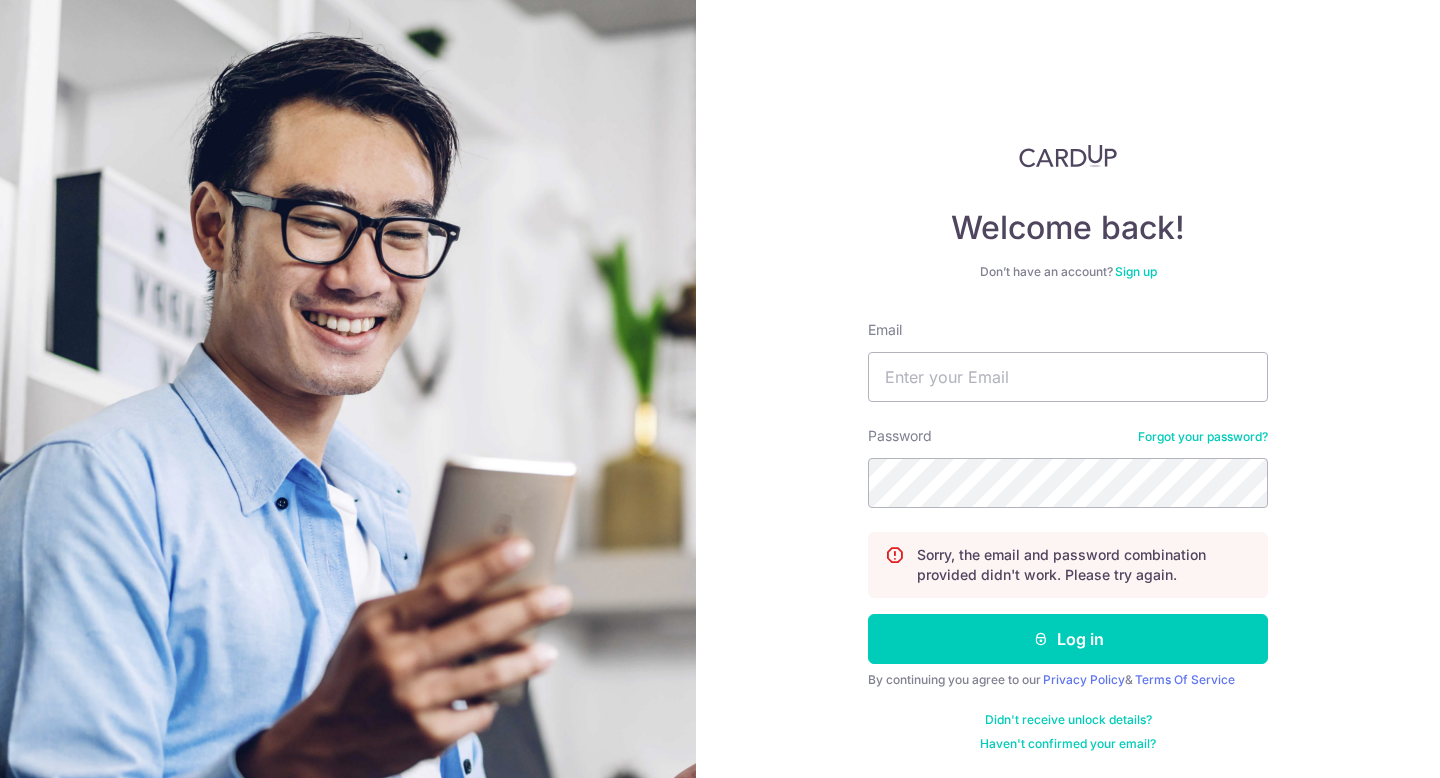 scroll, scrollTop: 0, scrollLeft: 0, axis: both 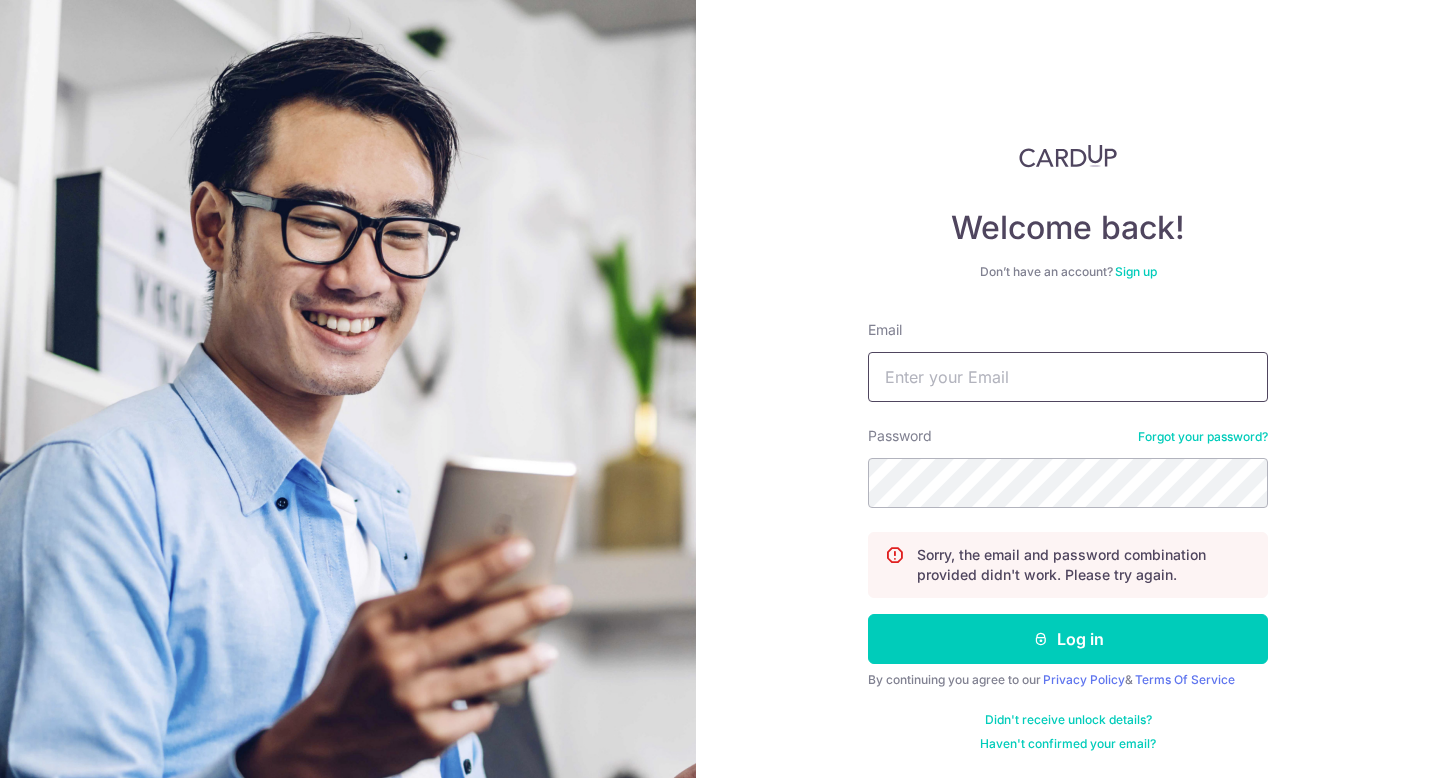 click on "Email" at bounding box center [1068, 377] 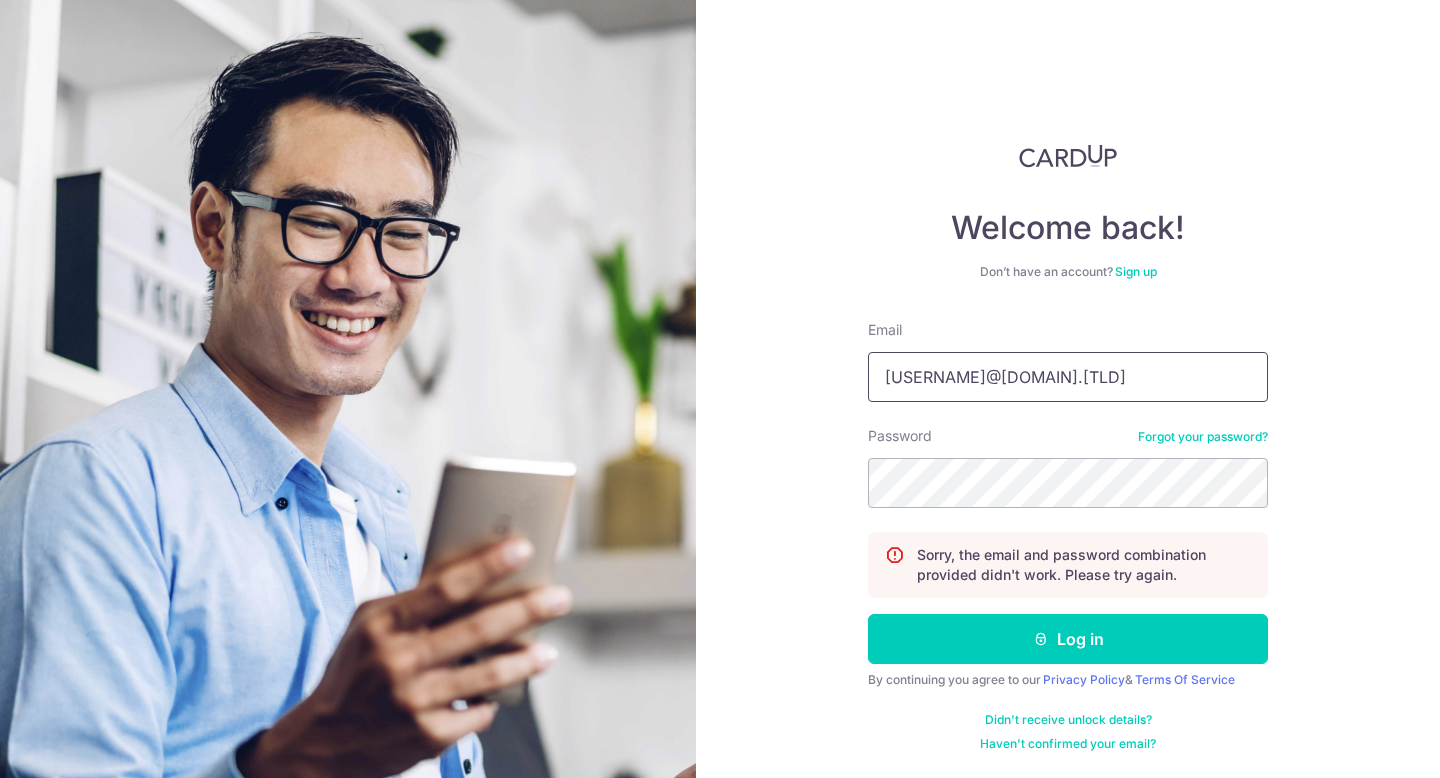type on "[EMAIL]" 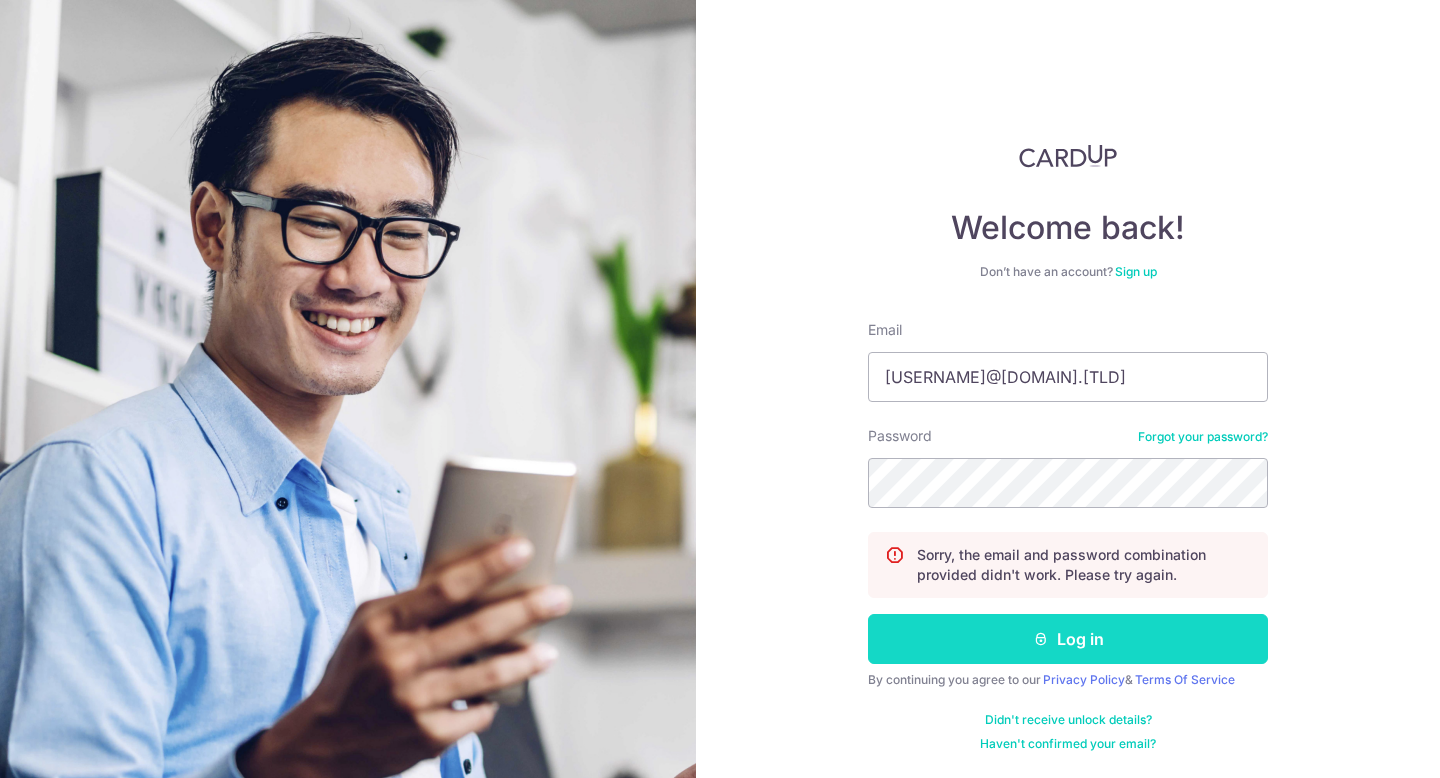 click on "Log in" at bounding box center [1068, 639] 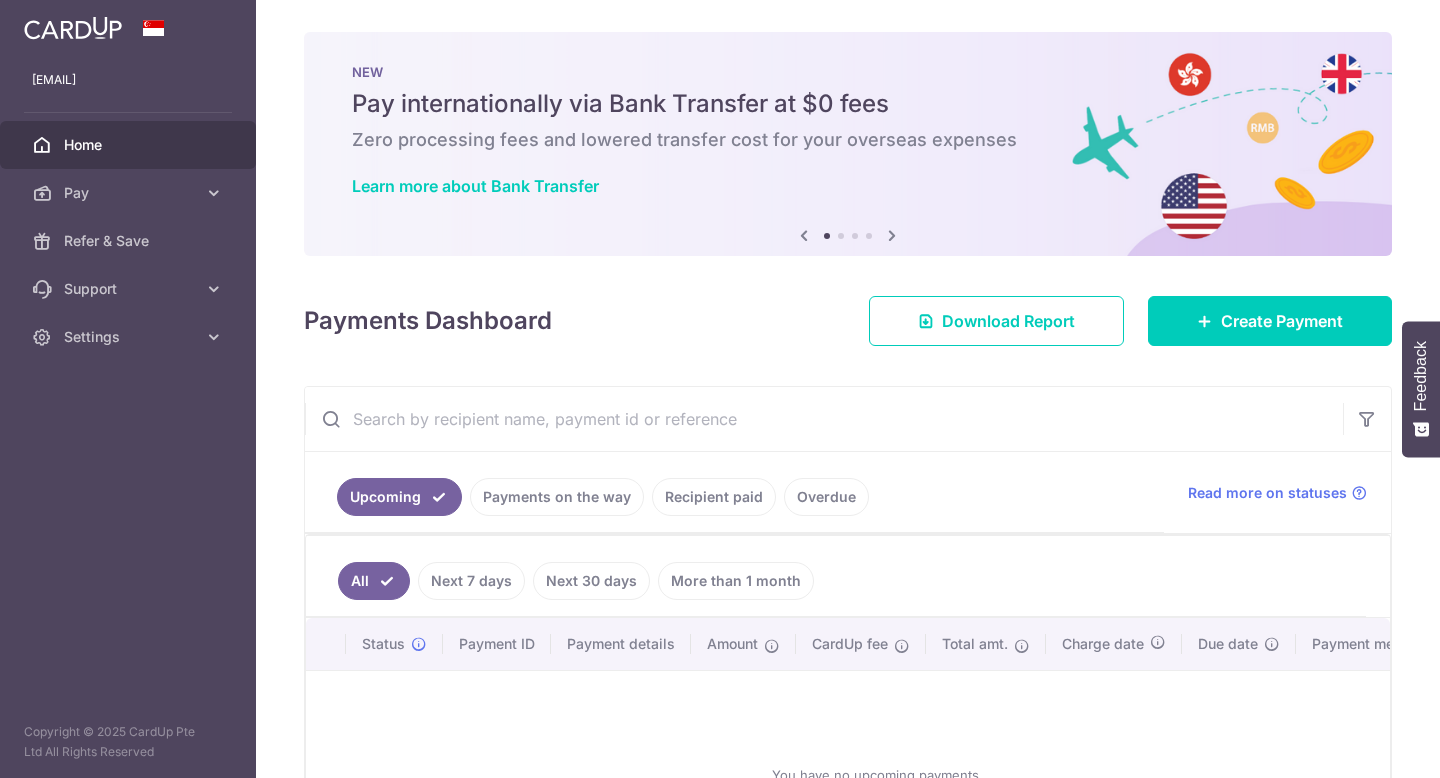 scroll, scrollTop: 0, scrollLeft: 0, axis: both 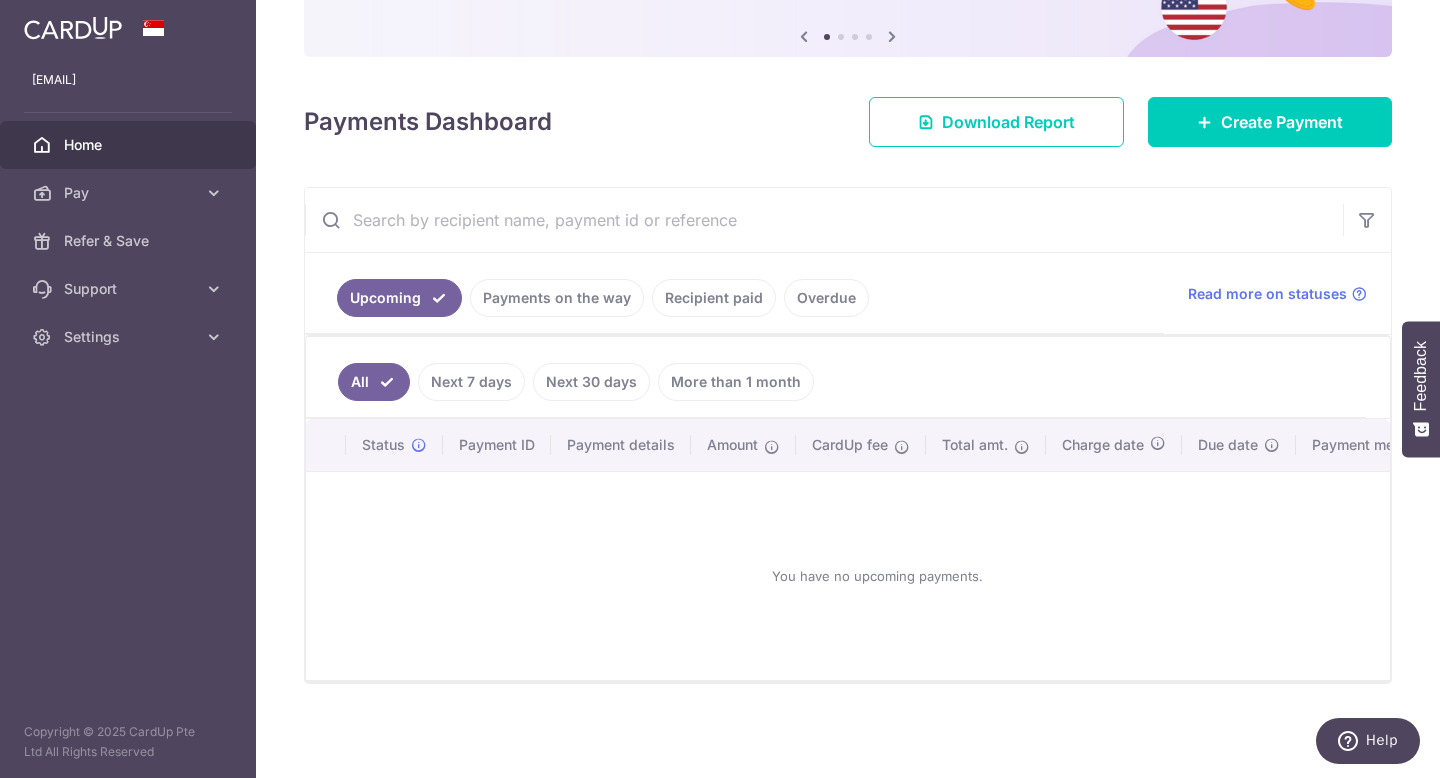 click on "Next 7 days" at bounding box center (471, 382) 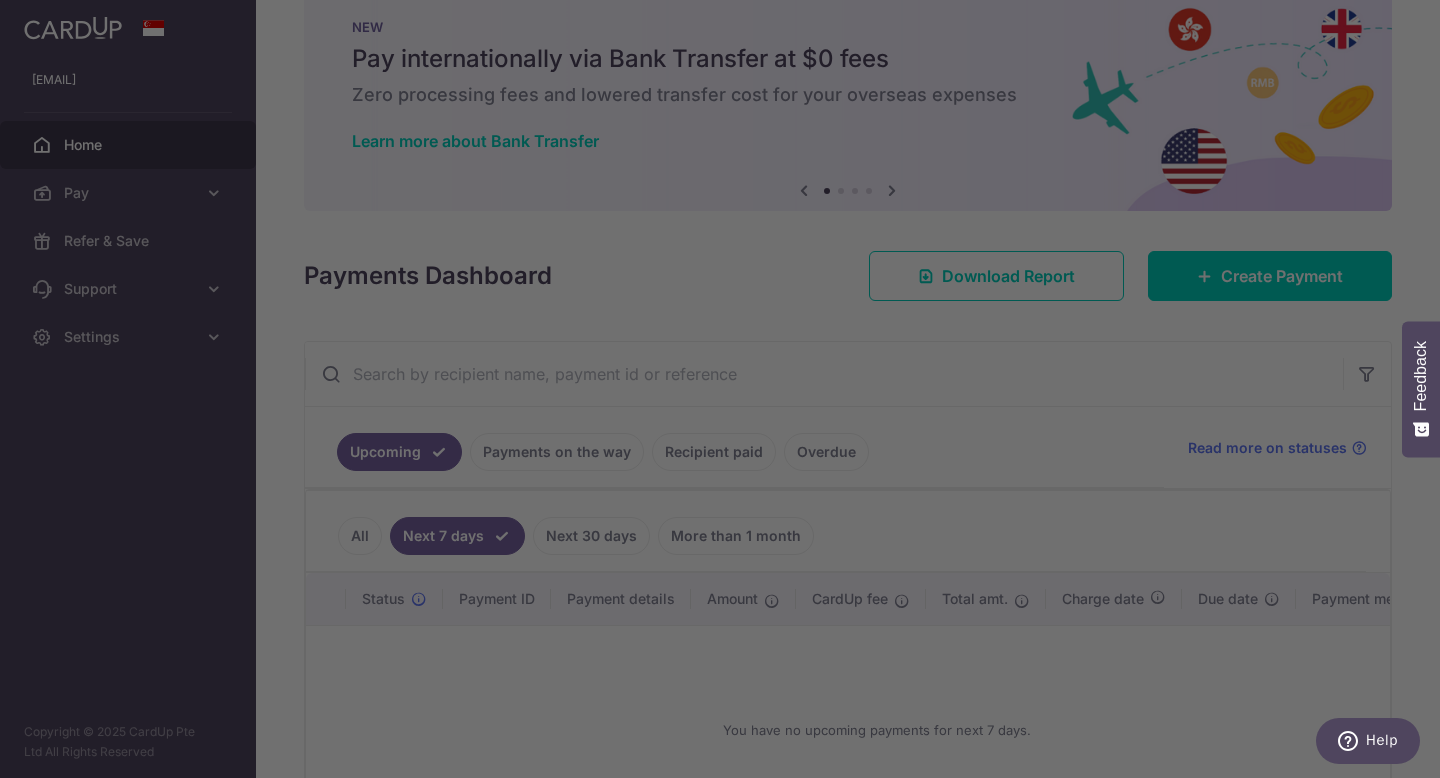 scroll, scrollTop: 199, scrollLeft: 0, axis: vertical 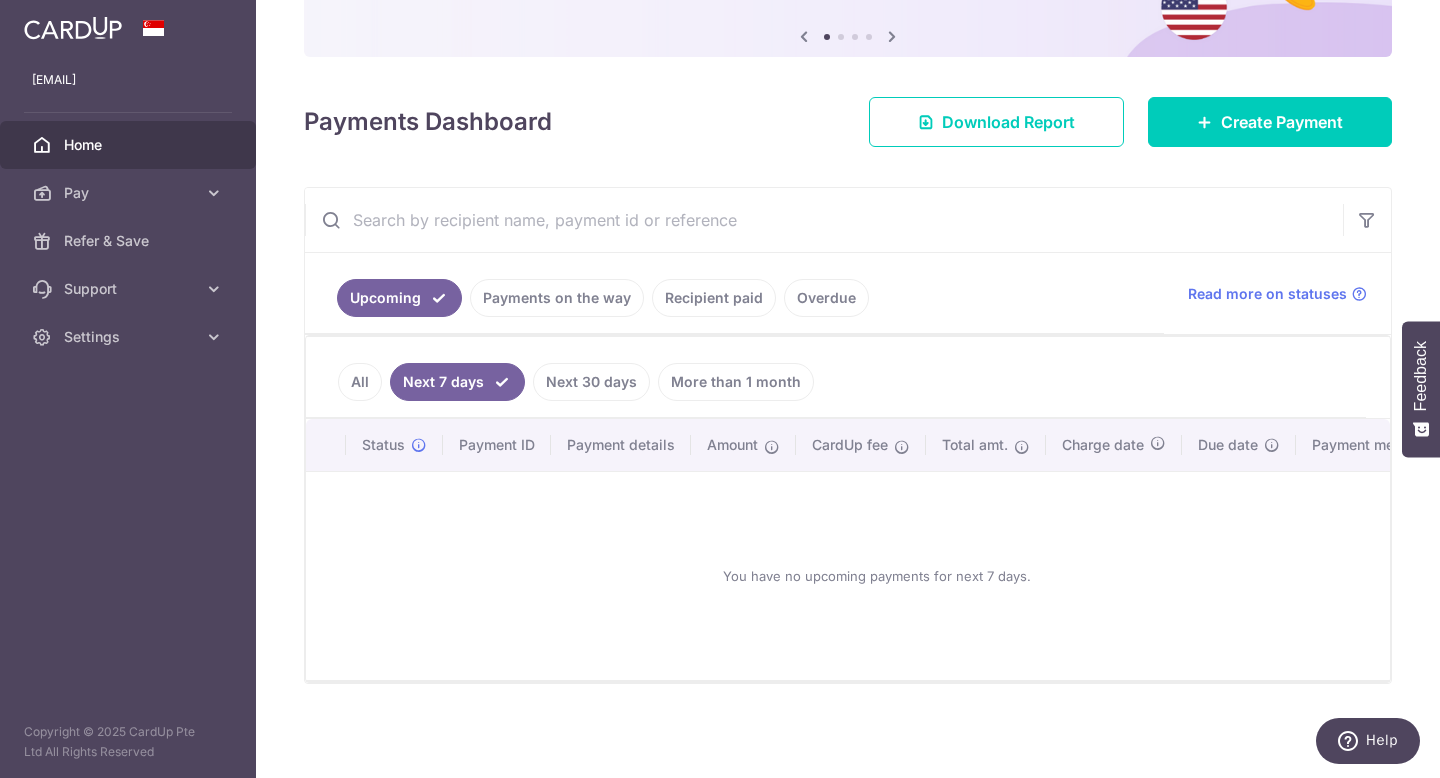 click on "More than 1 month" at bounding box center [736, 382] 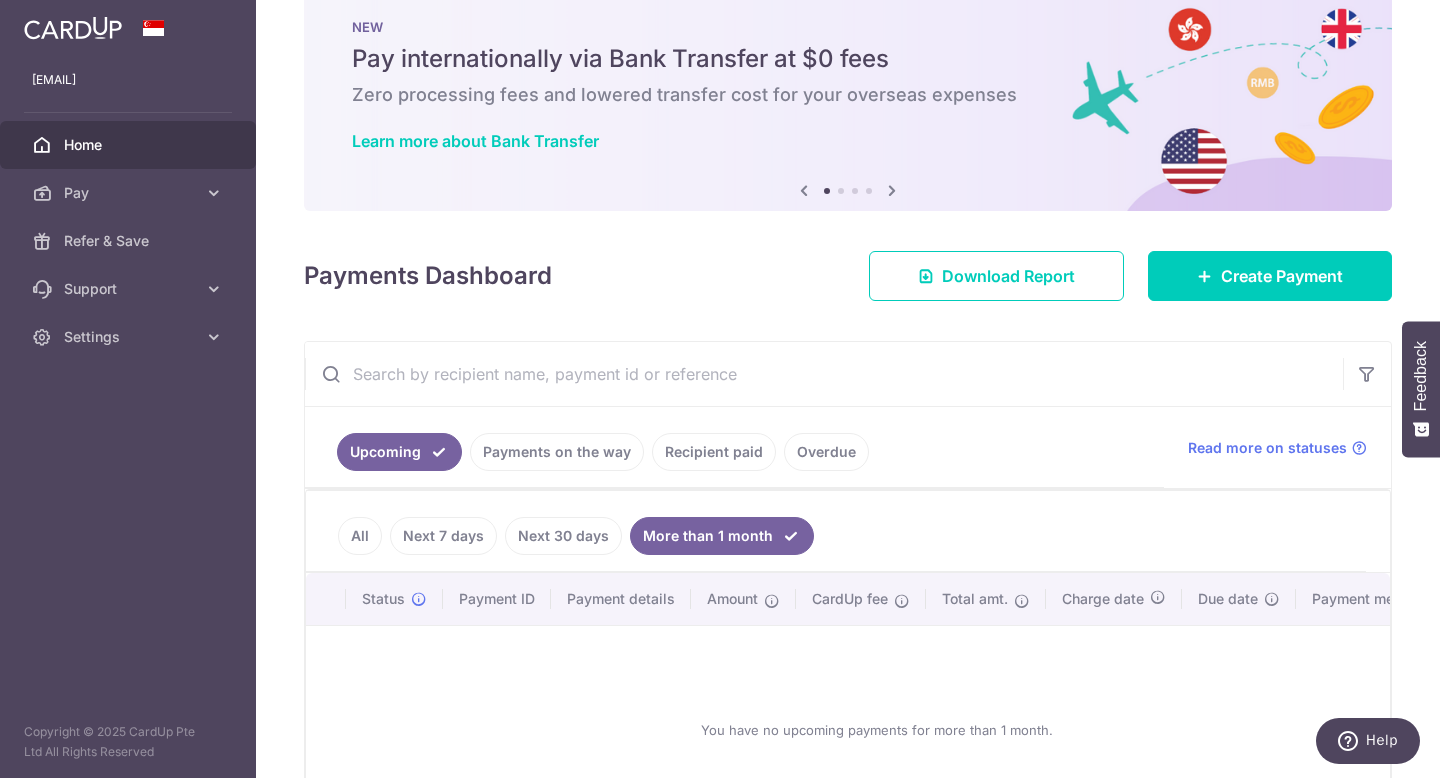 scroll, scrollTop: 199, scrollLeft: 0, axis: vertical 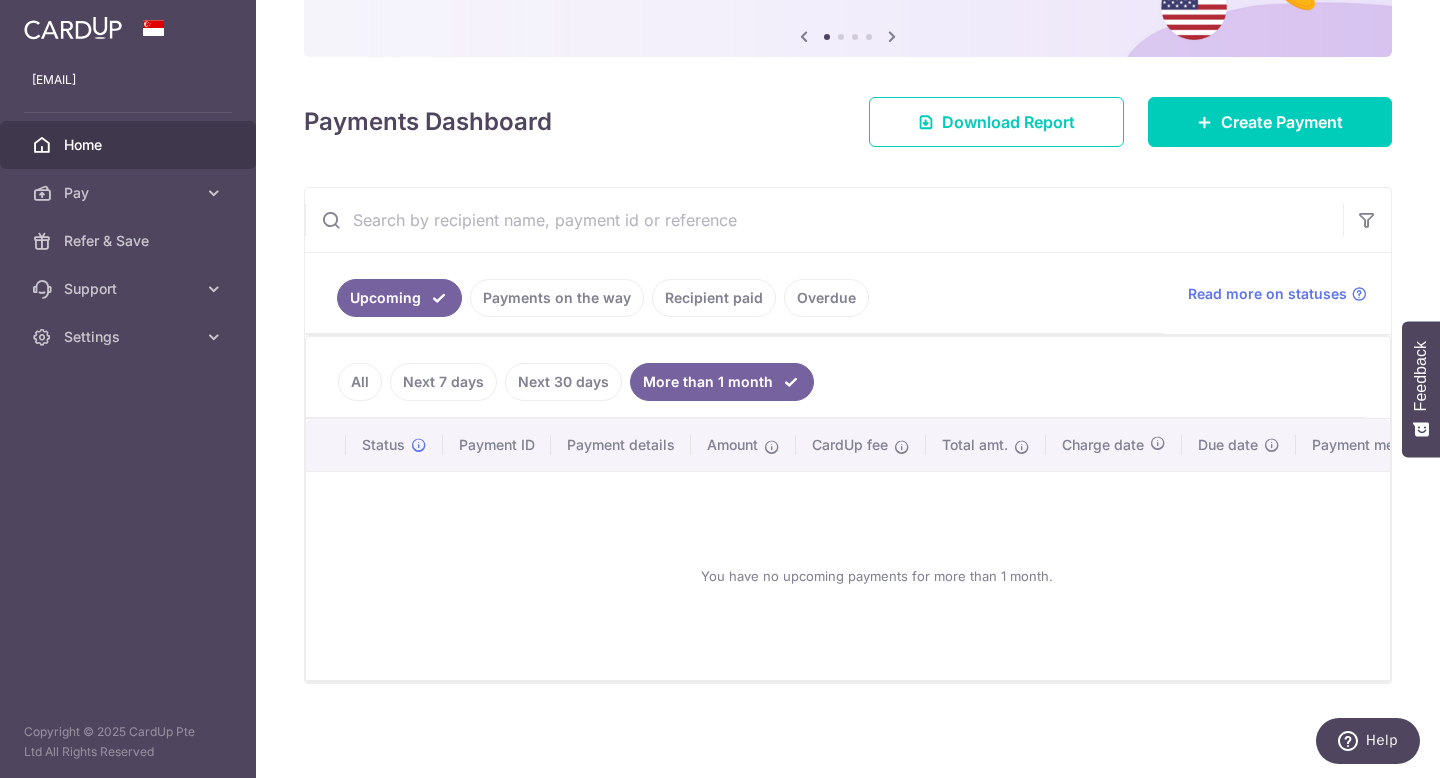 click on "Payments on the way" at bounding box center (557, 298) 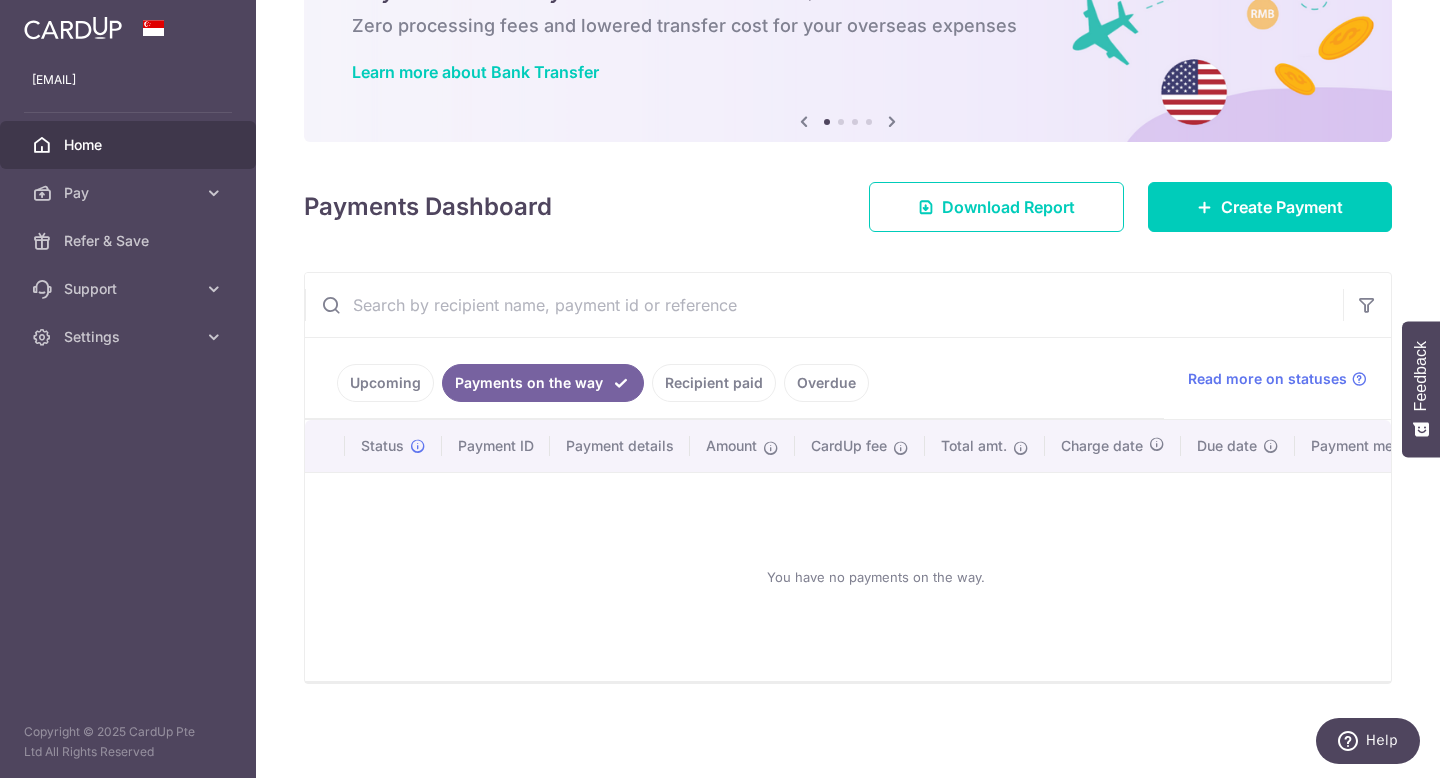 click on "Recipient paid" at bounding box center [714, 383] 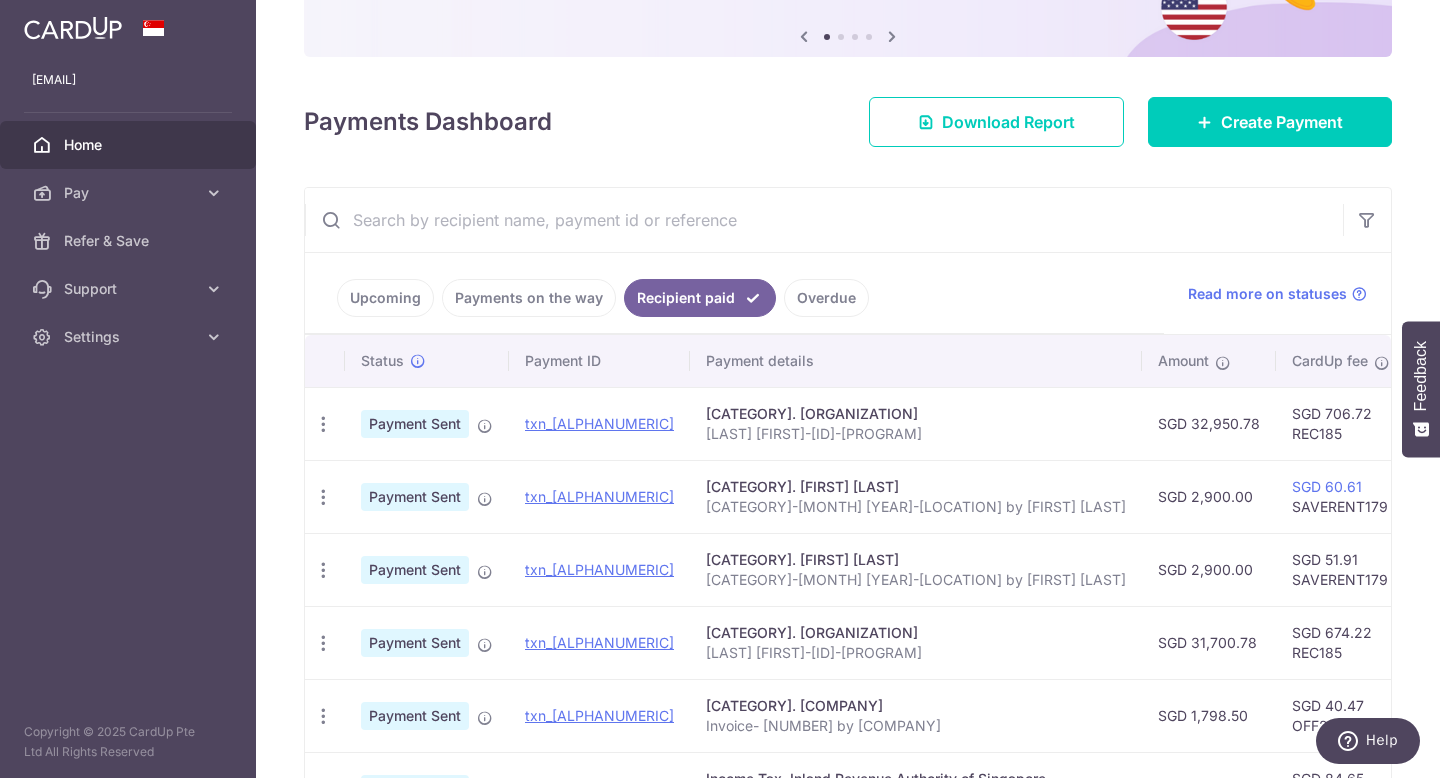 scroll, scrollTop: 329, scrollLeft: 0, axis: vertical 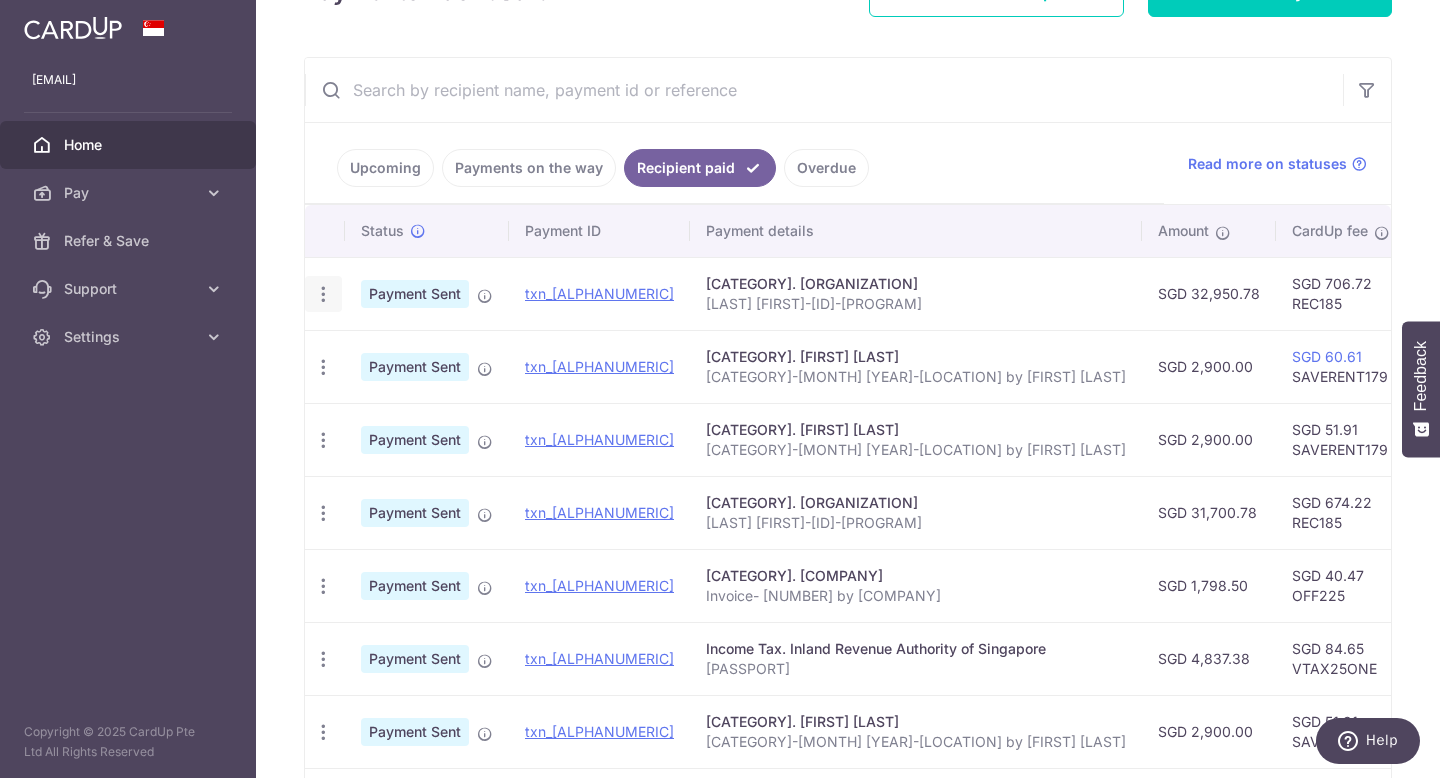 click at bounding box center (323, 294) 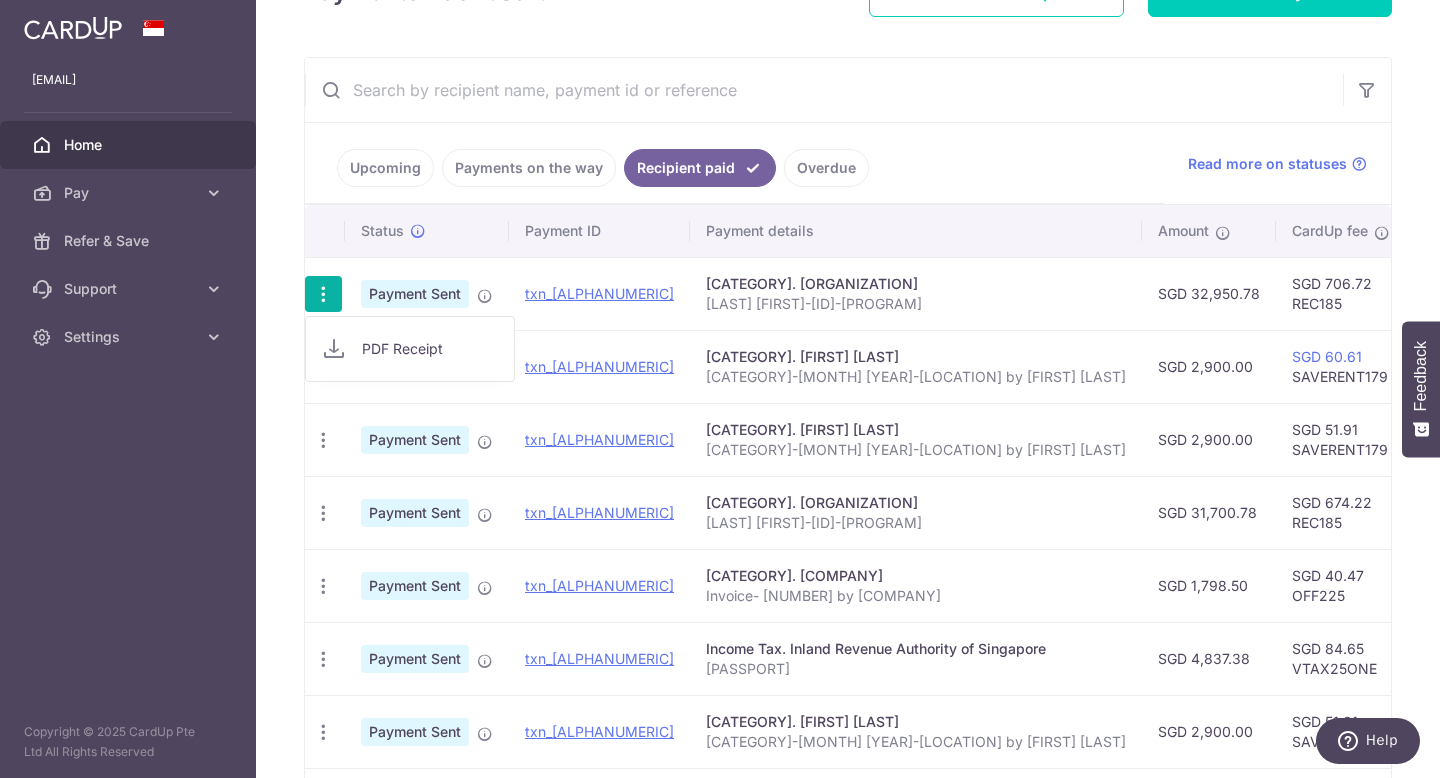 click on "PDF Receipt" at bounding box center [430, 349] 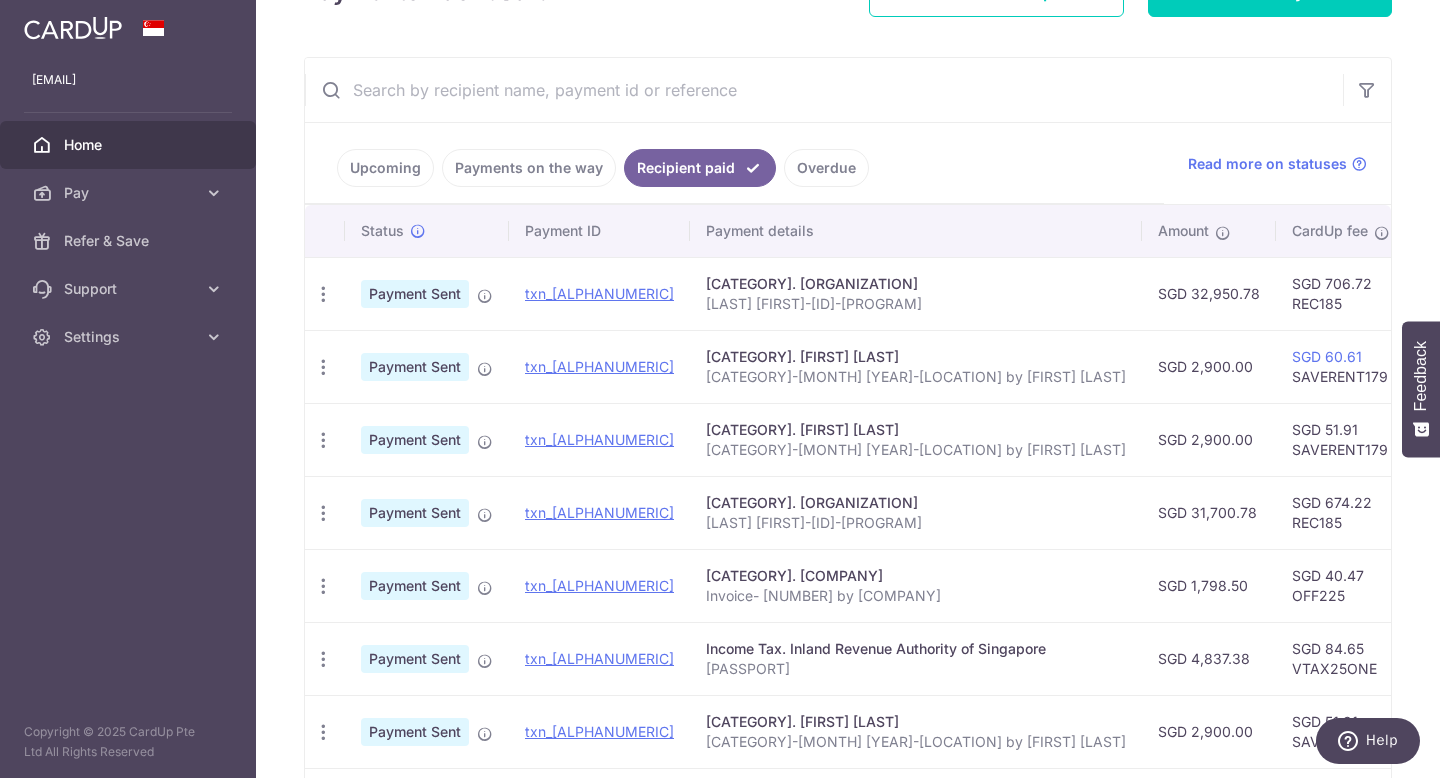 click on "Upcoming
Payments on the way
Recipient paid
Overdue" at bounding box center [734, 163] 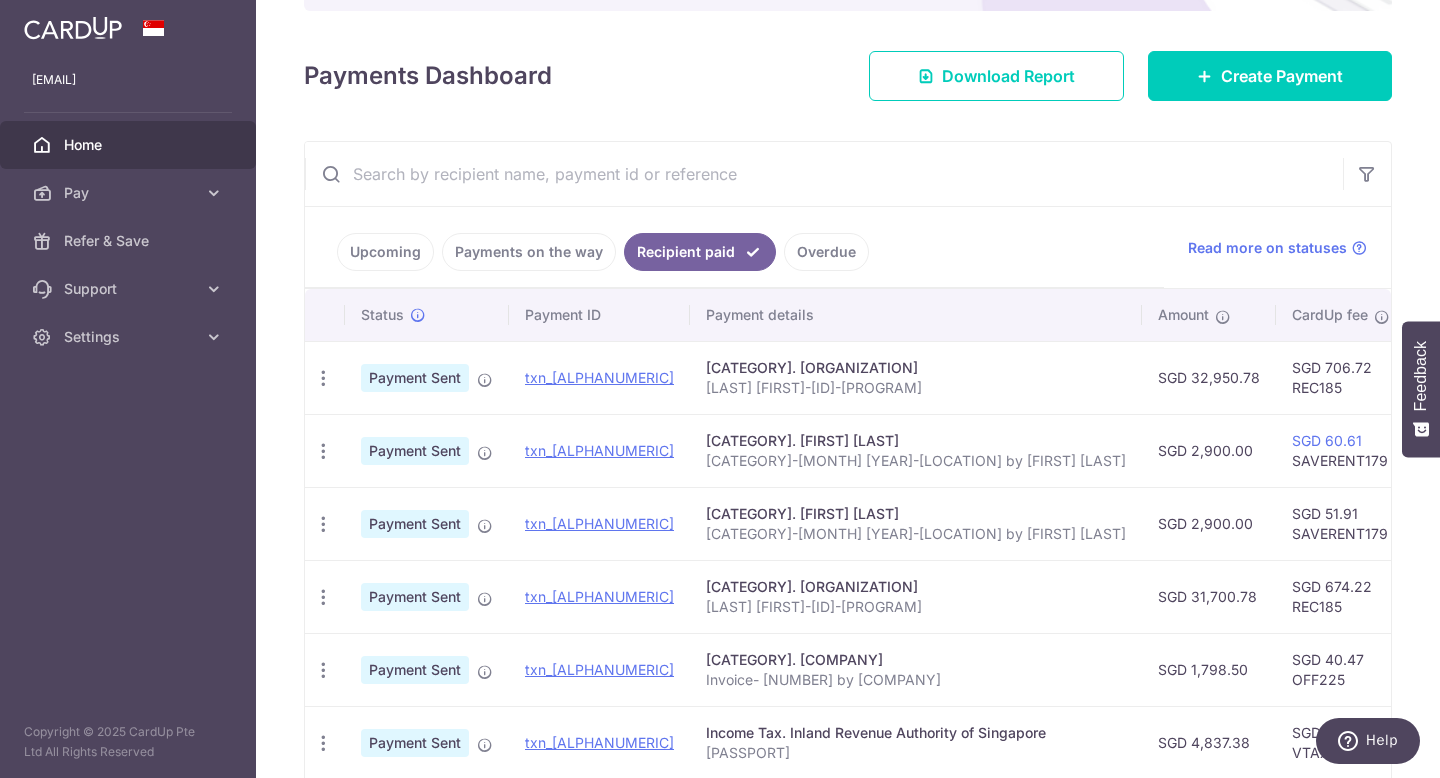 scroll, scrollTop: 199, scrollLeft: 0, axis: vertical 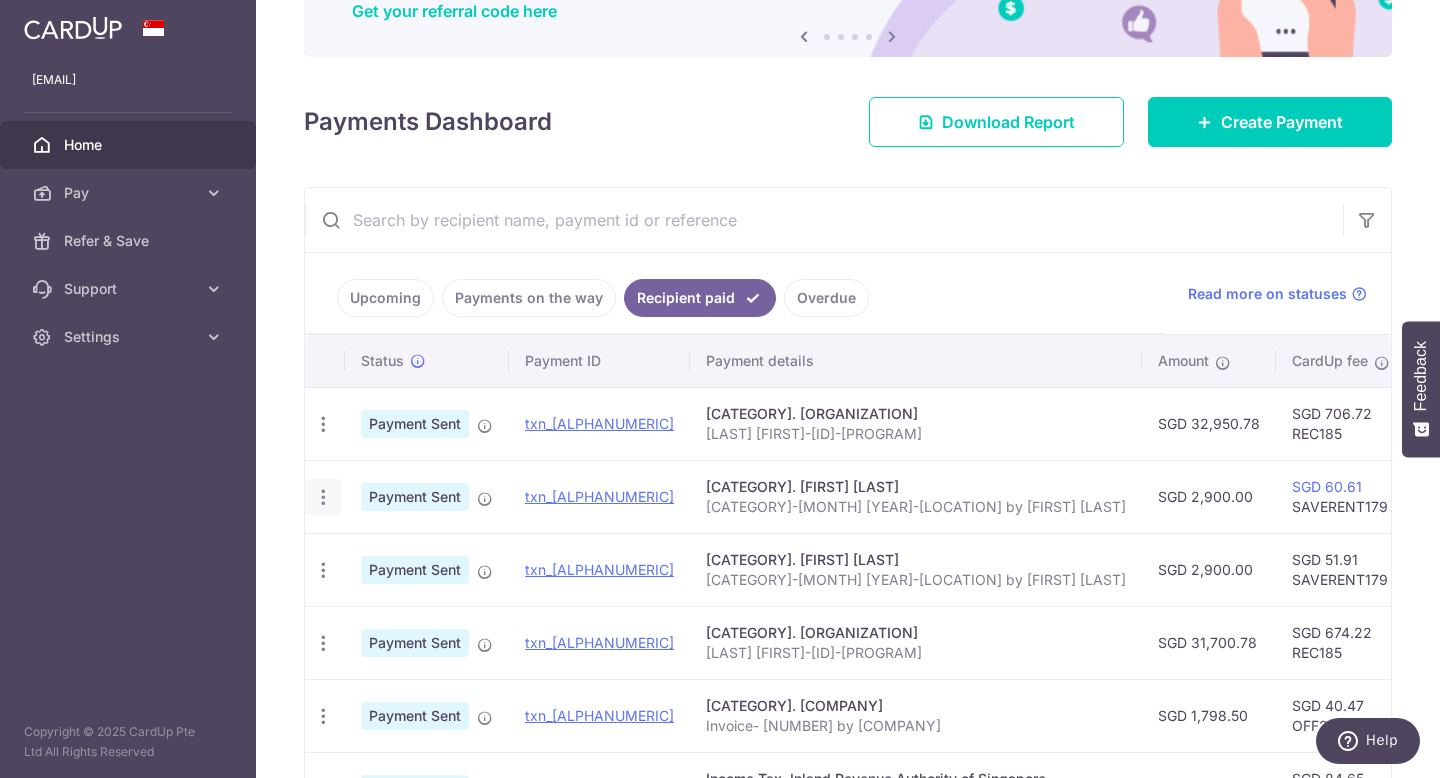 click at bounding box center (323, 424) 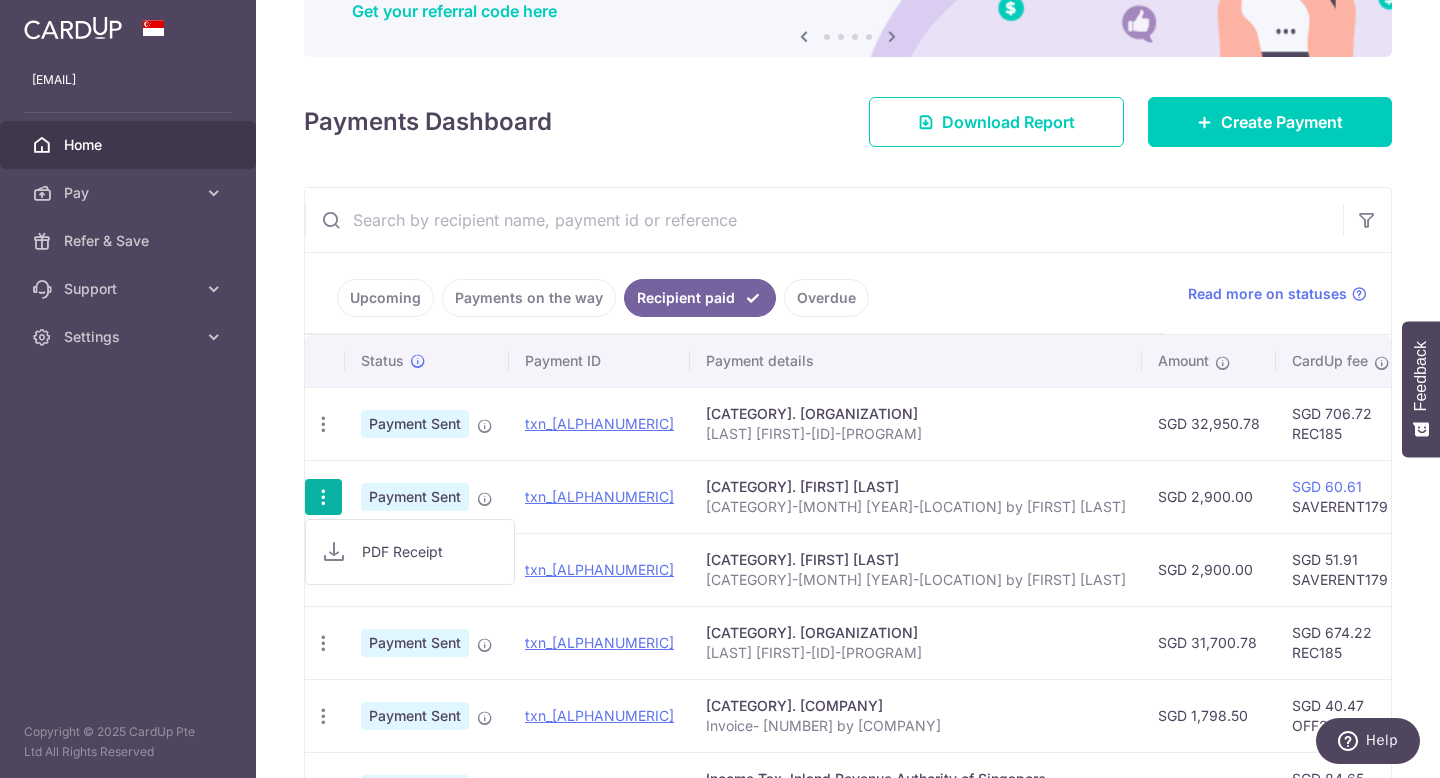 click on "PDF Receipt" at bounding box center [430, 552] 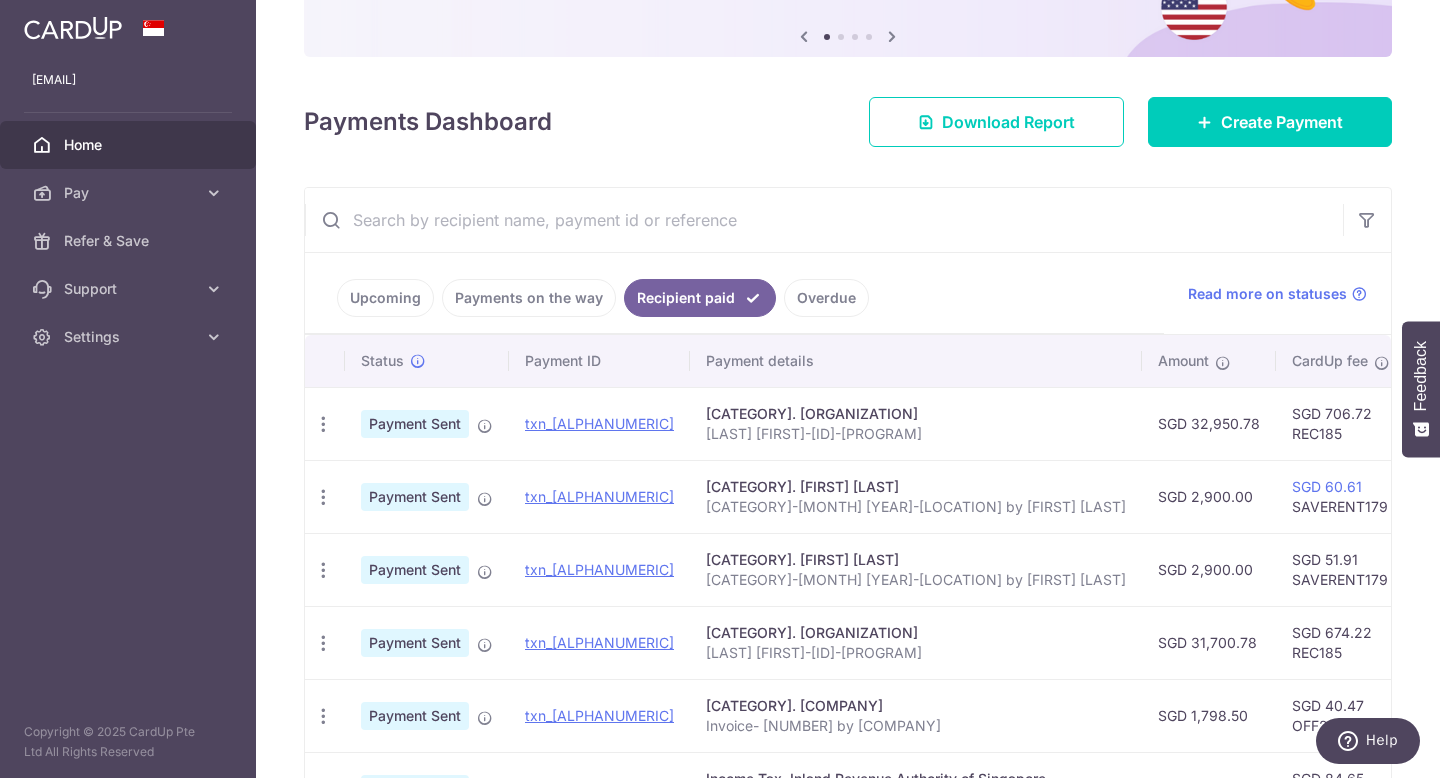 click on "Upcoming" at bounding box center [385, 298] 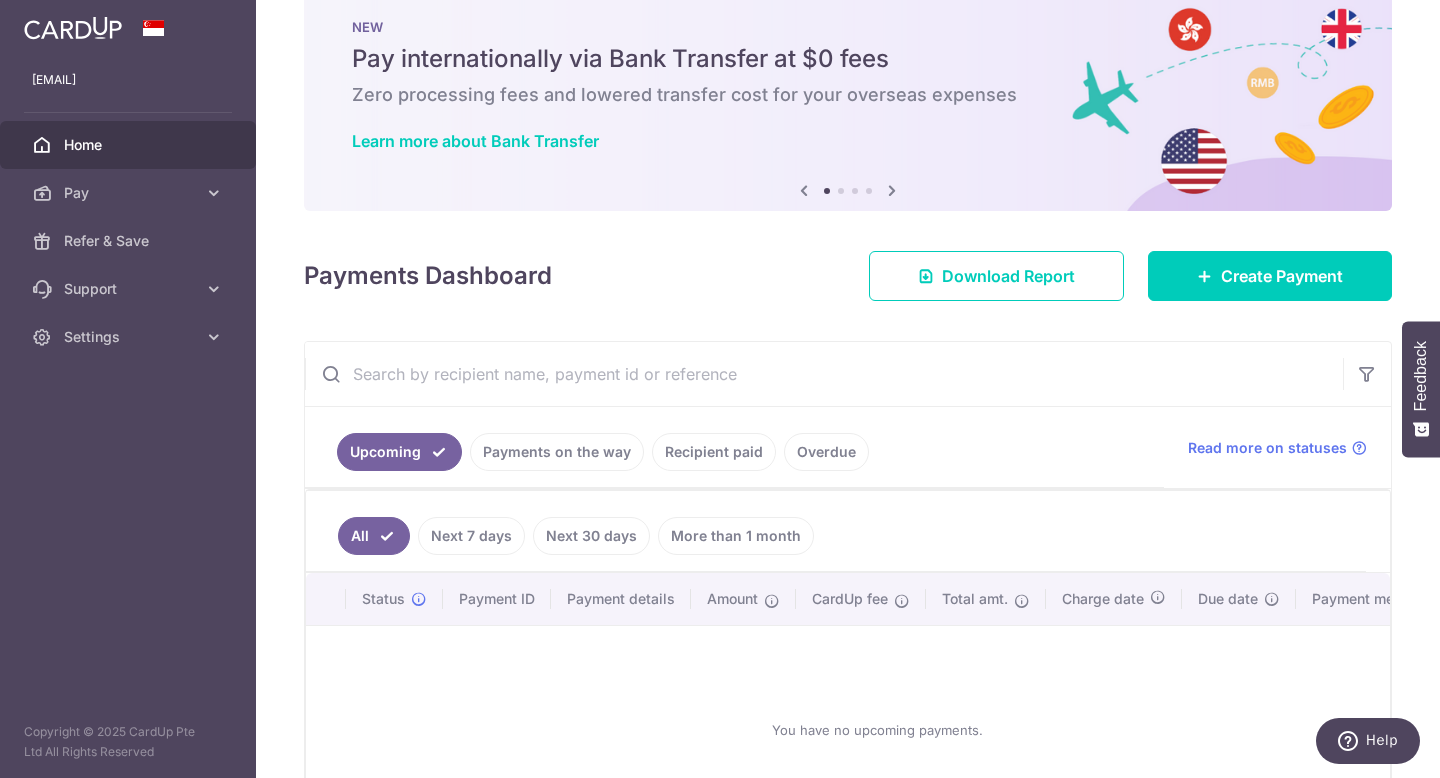 scroll, scrollTop: 199, scrollLeft: 0, axis: vertical 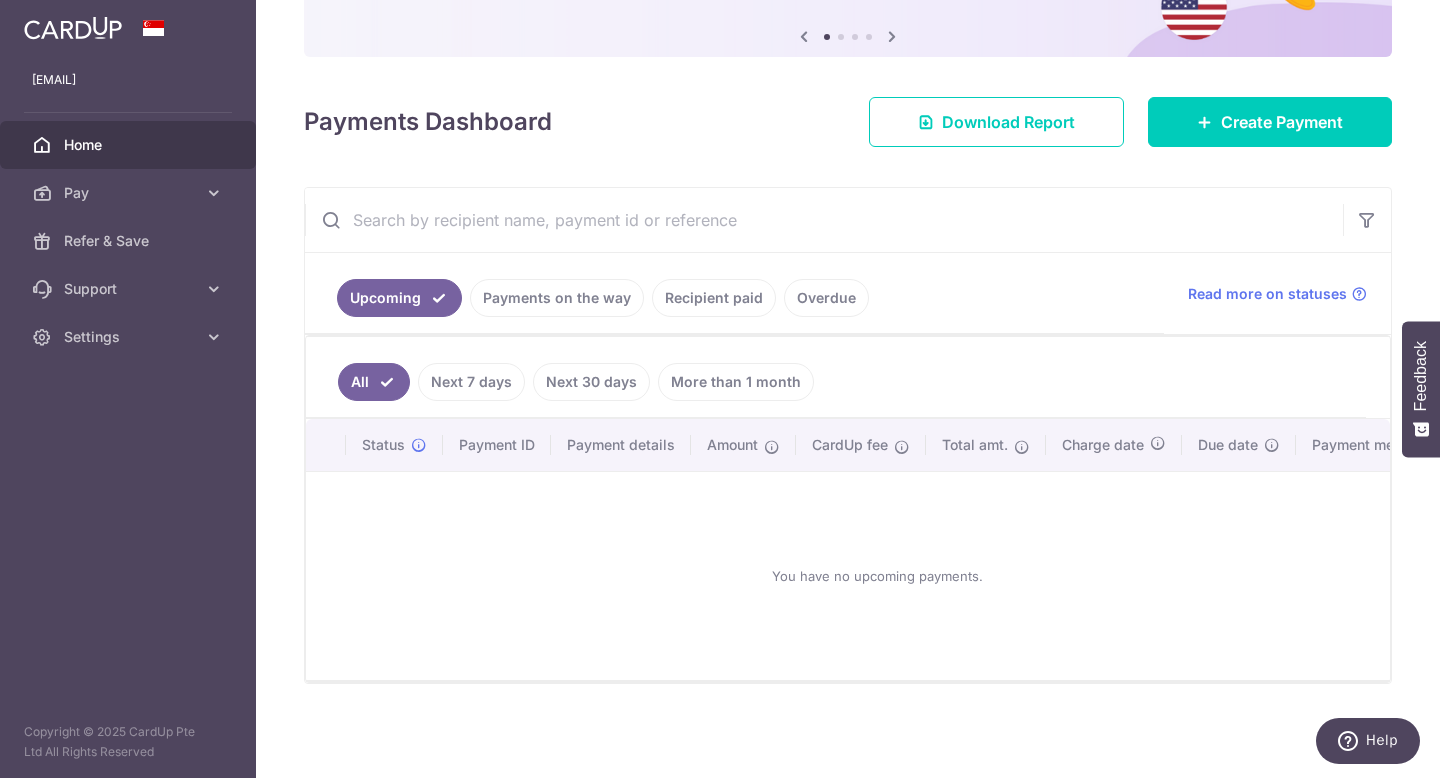 click on "Next 7 days" at bounding box center [471, 382] 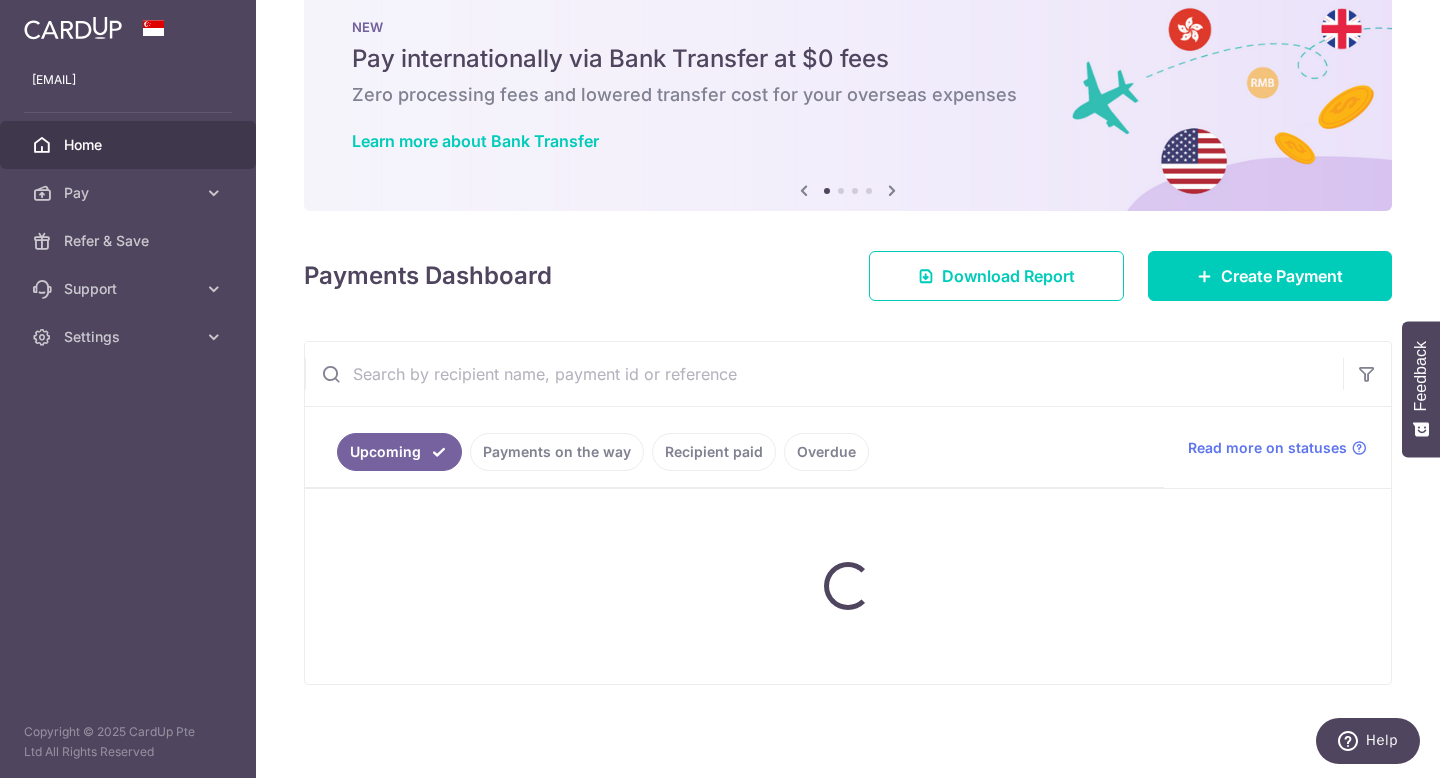 scroll, scrollTop: 199, scrollLeft: 0, axis: vertical 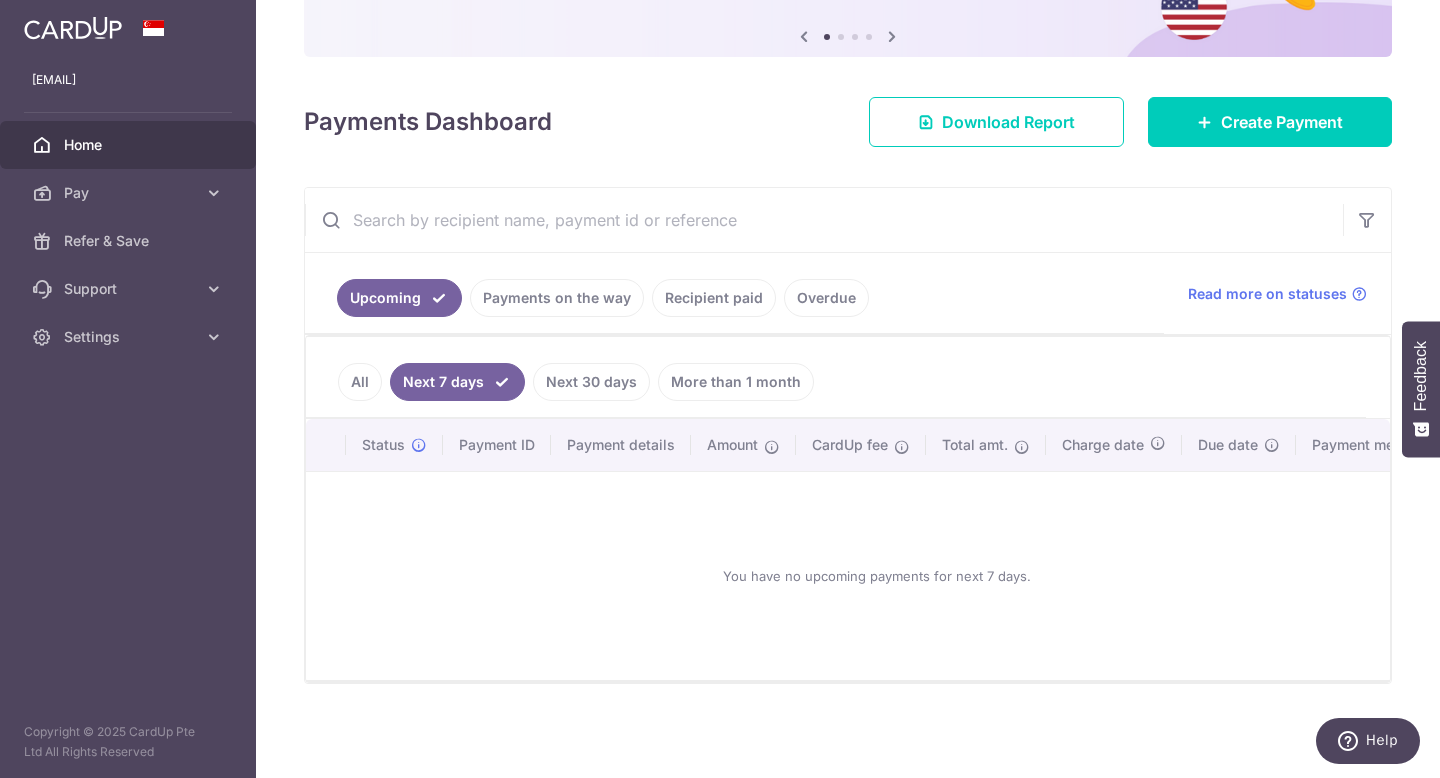 click on "Recipient paid" at bounding box center (714, 298) 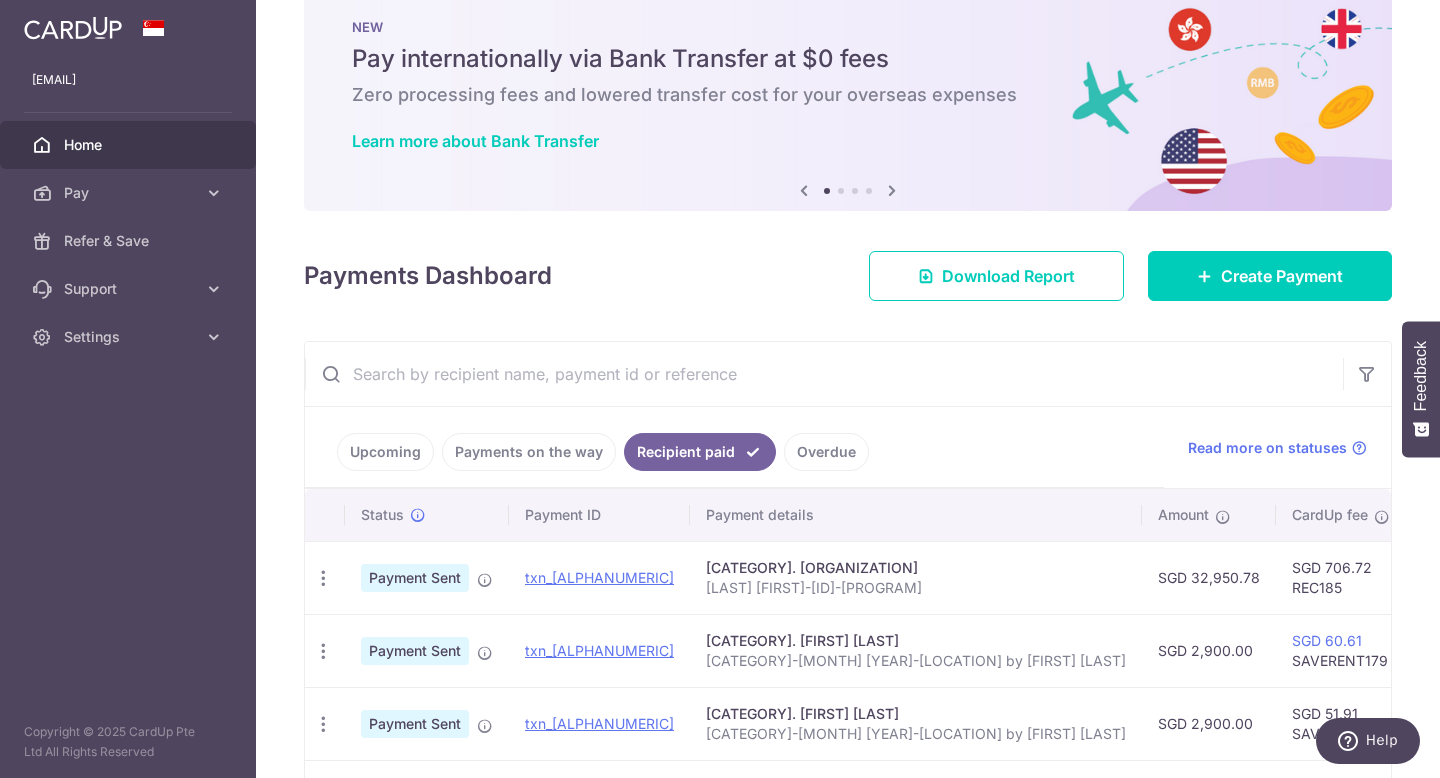 scroll, scrollTop: 199, scrollLeft: 0, axis: vertical 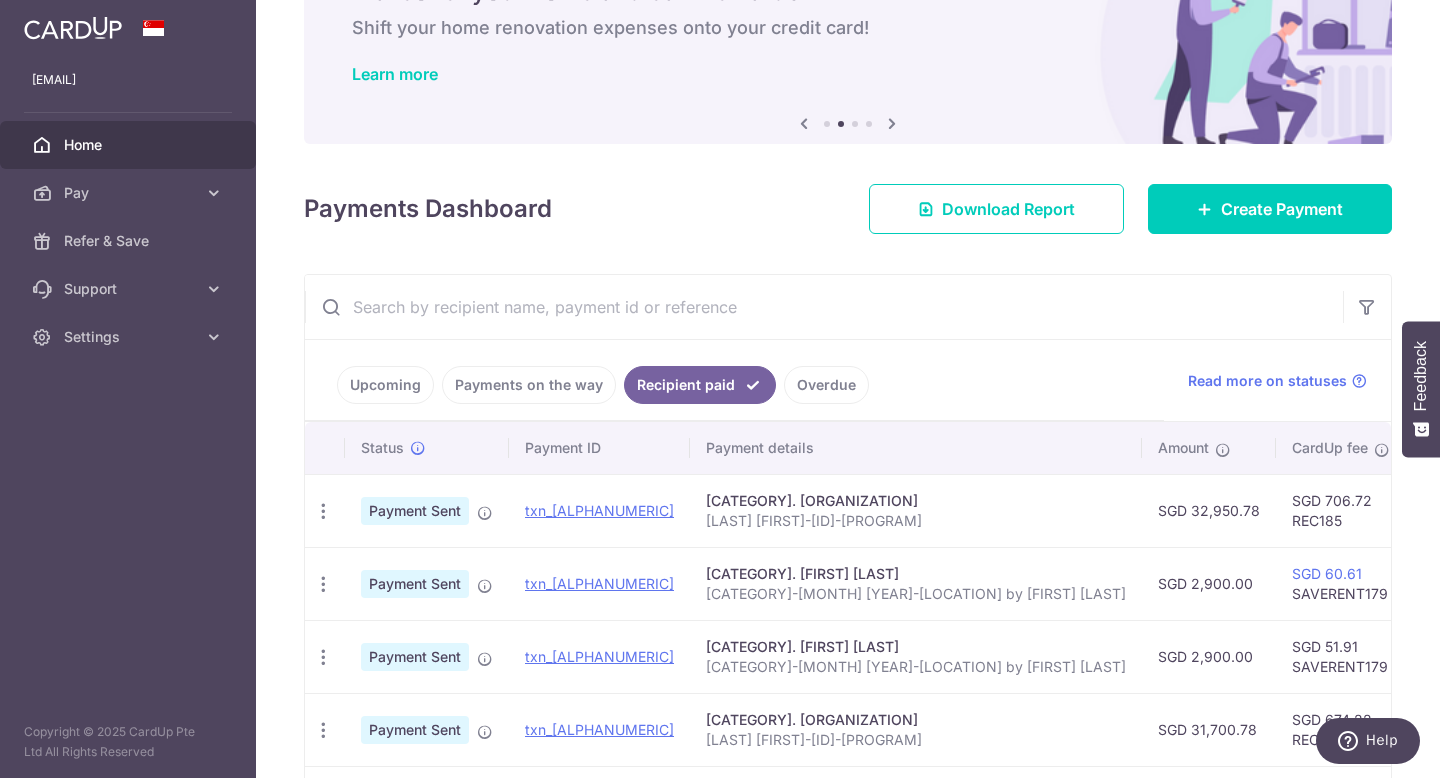 click on "Upcoming" at bounding box center [385, 385] 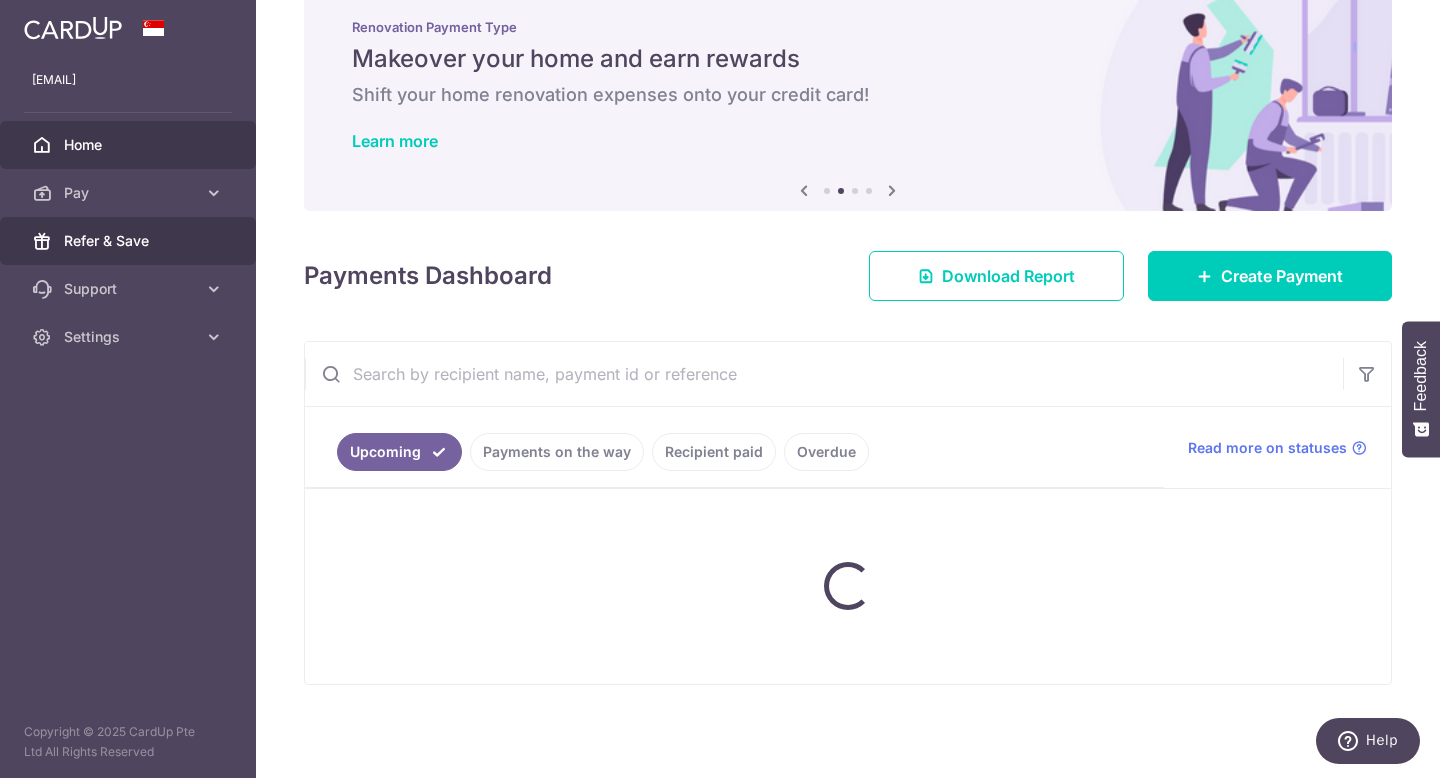 scroll, scrollTop: 112, scrollLeft: 0, axis: vertical 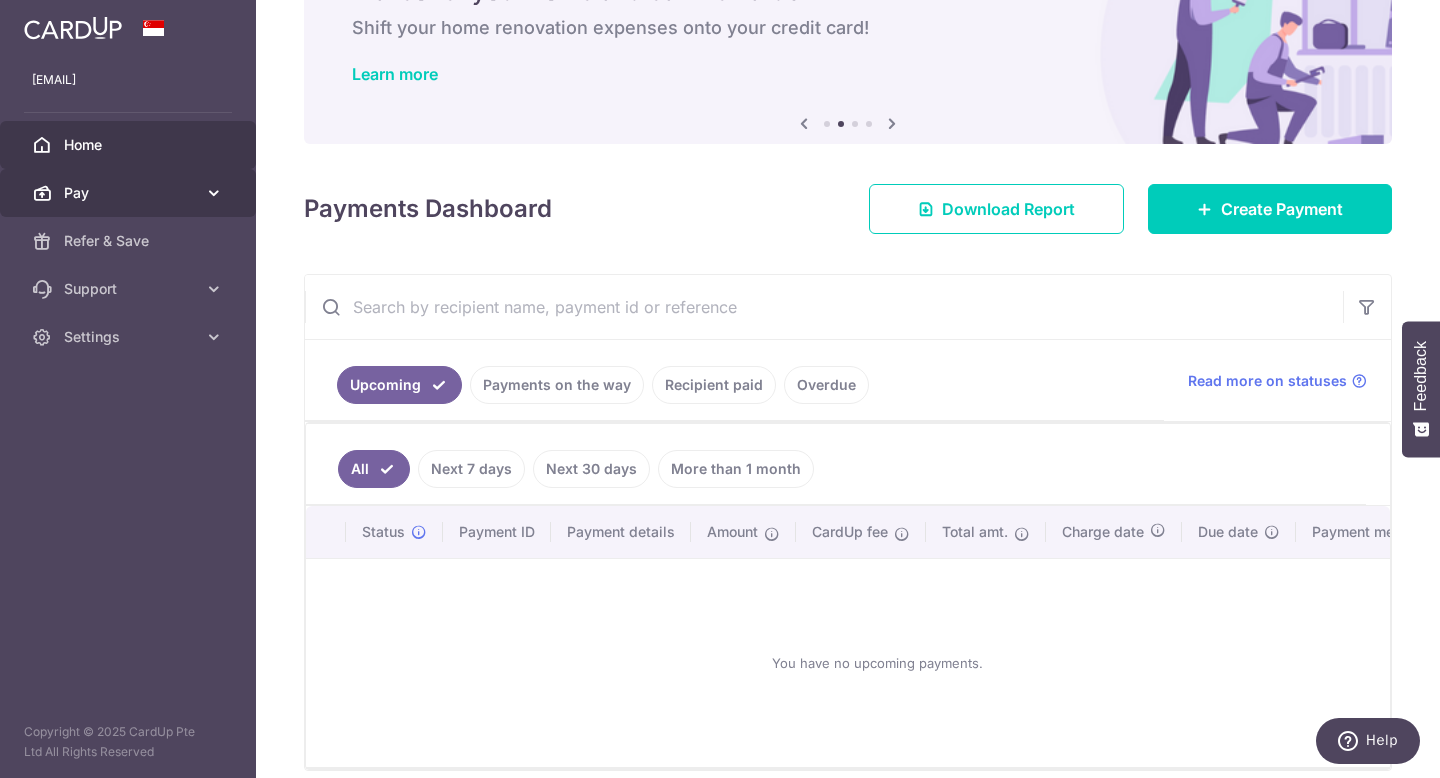 click on "Pay" at bounding box center (128, 193) 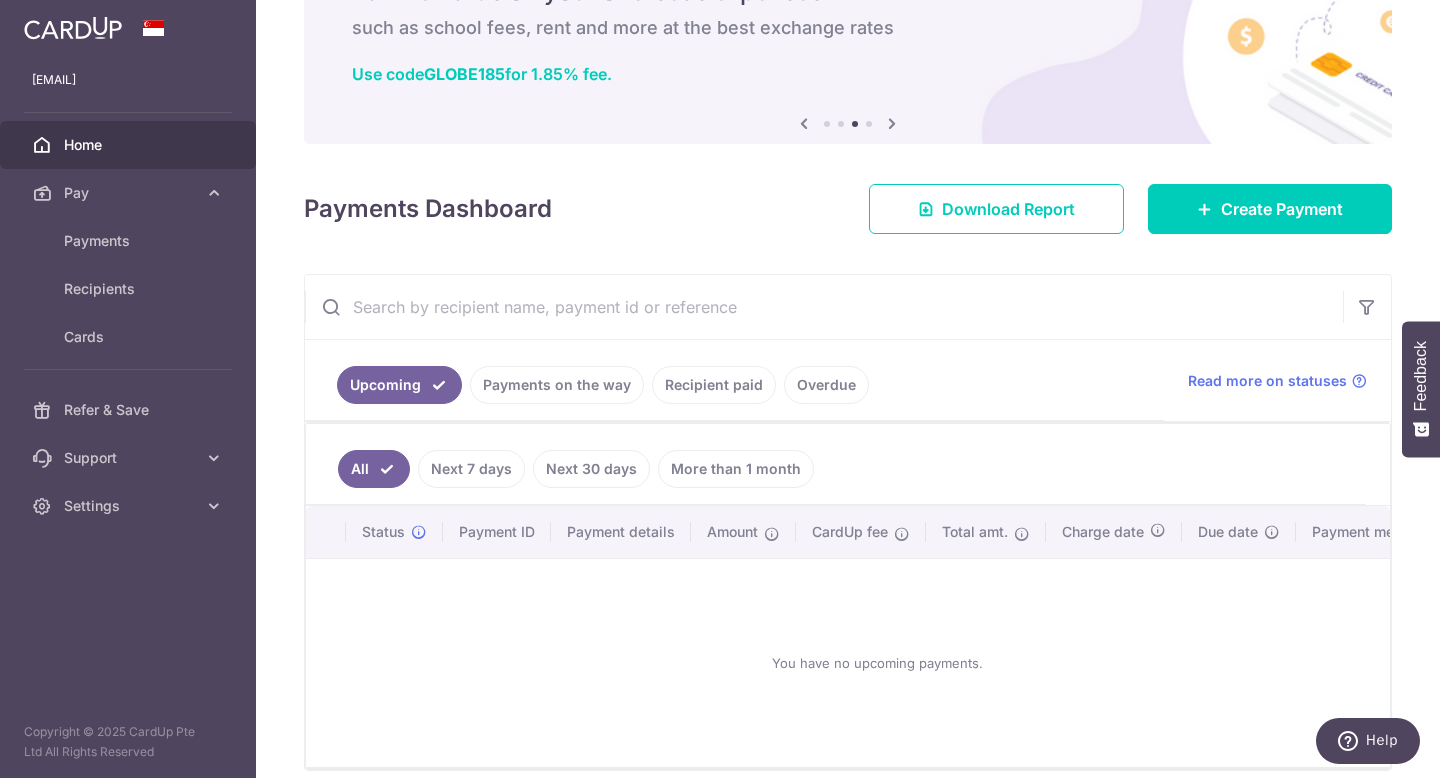 scroll, scrollTop: 0, scrollLeft: 0, axis: both 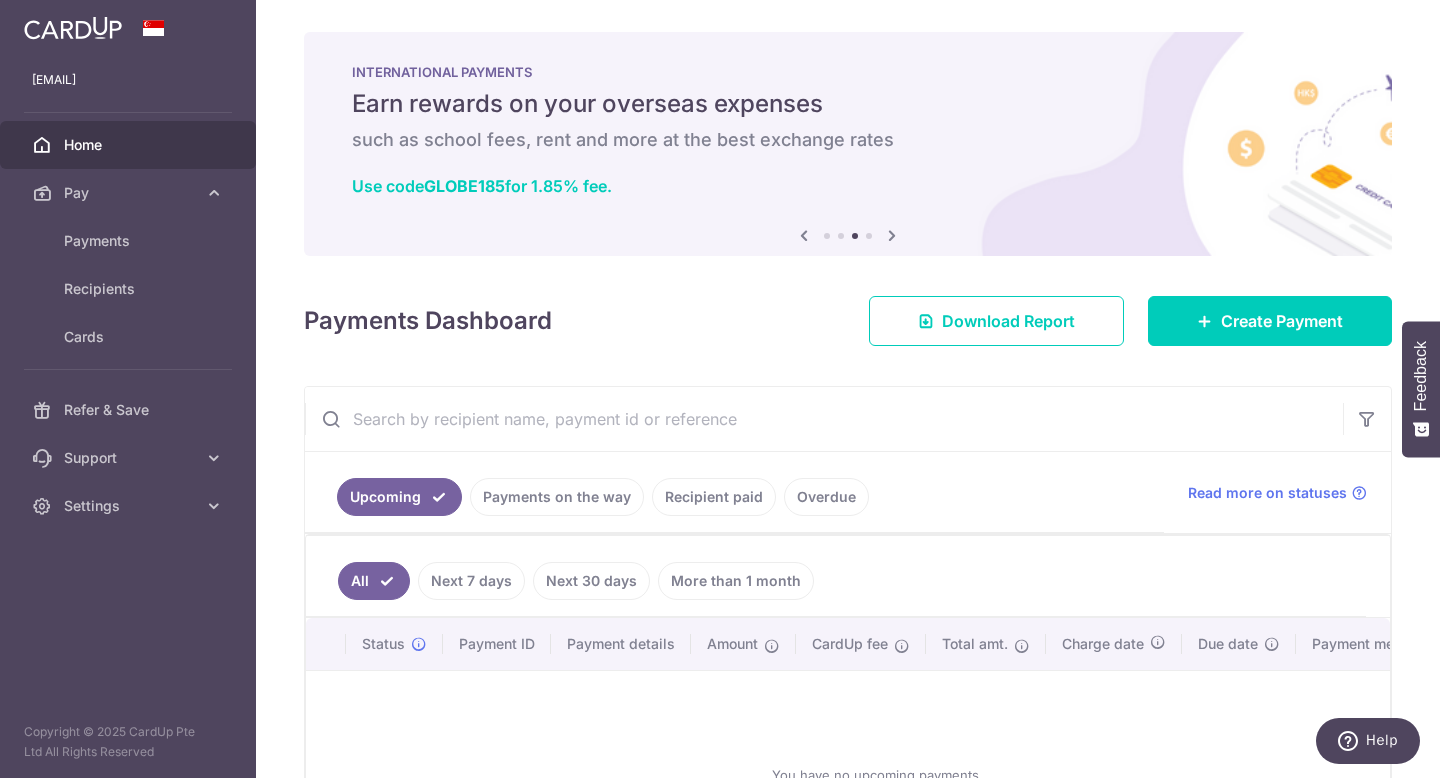 click at bounding box center (128, 28) 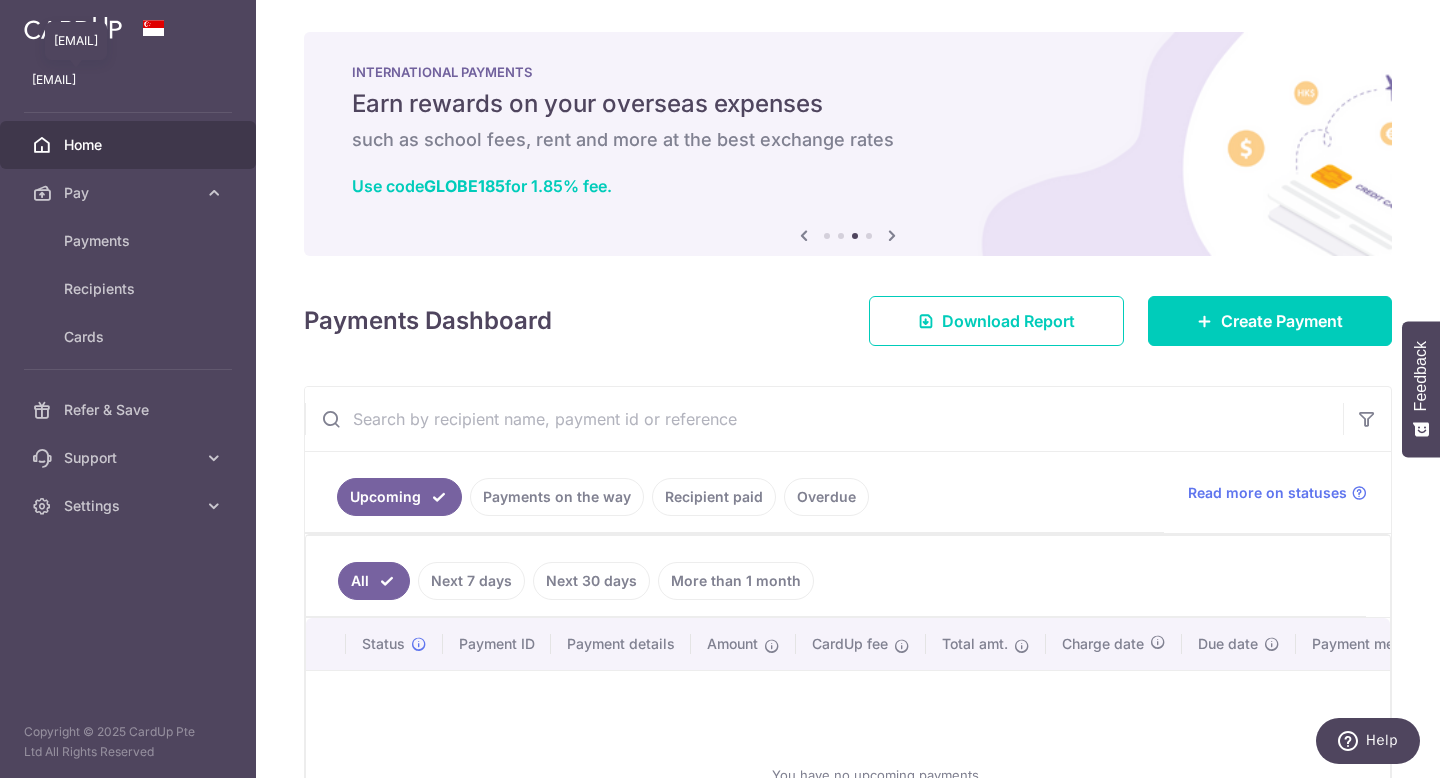 click on "[EMAIL]" at bounding box center [128, 80] 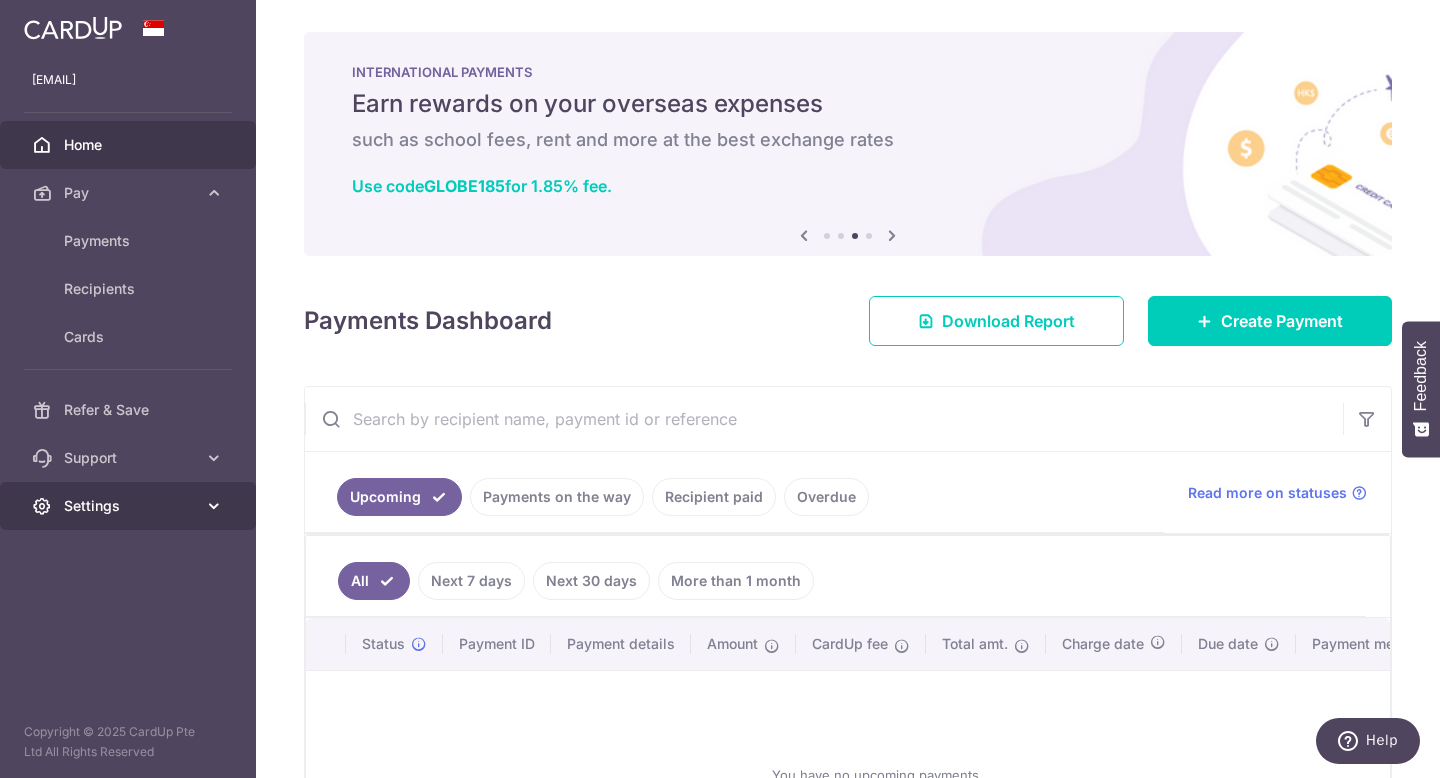 click on "Settings" at bounding box center (130, 506) 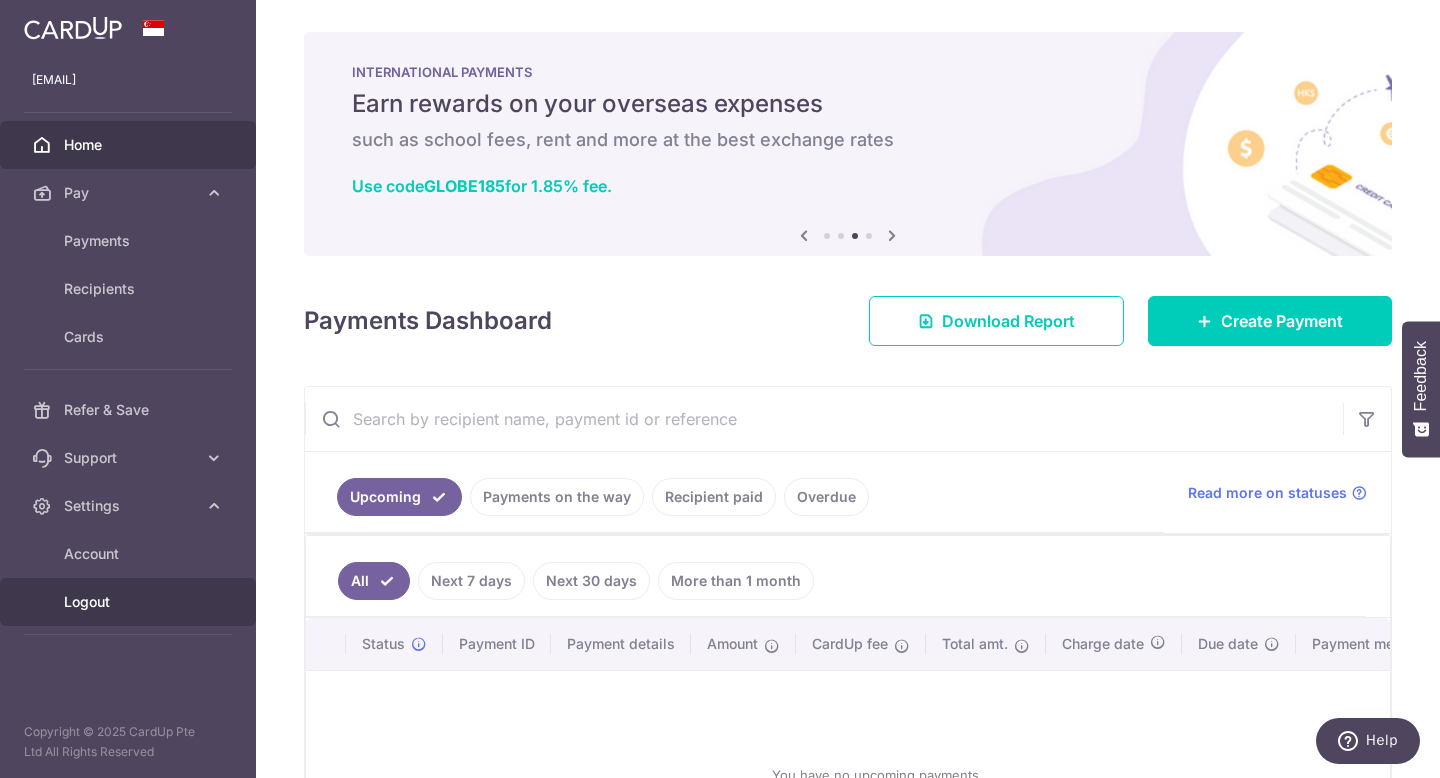 click on "Logout" at bounding box center (130, 602) 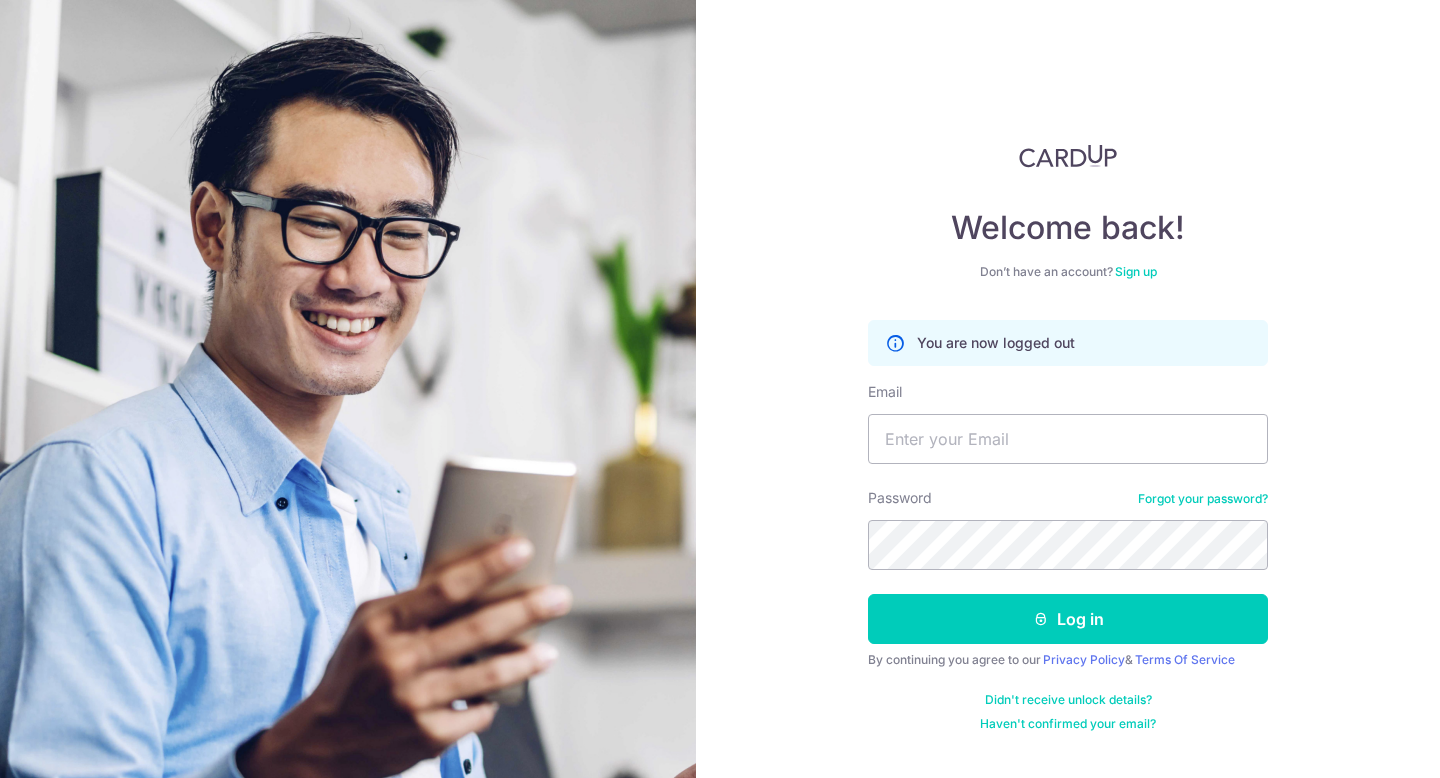 scroll, scrollTop: 0, scrollLeft: 0, axis: both 